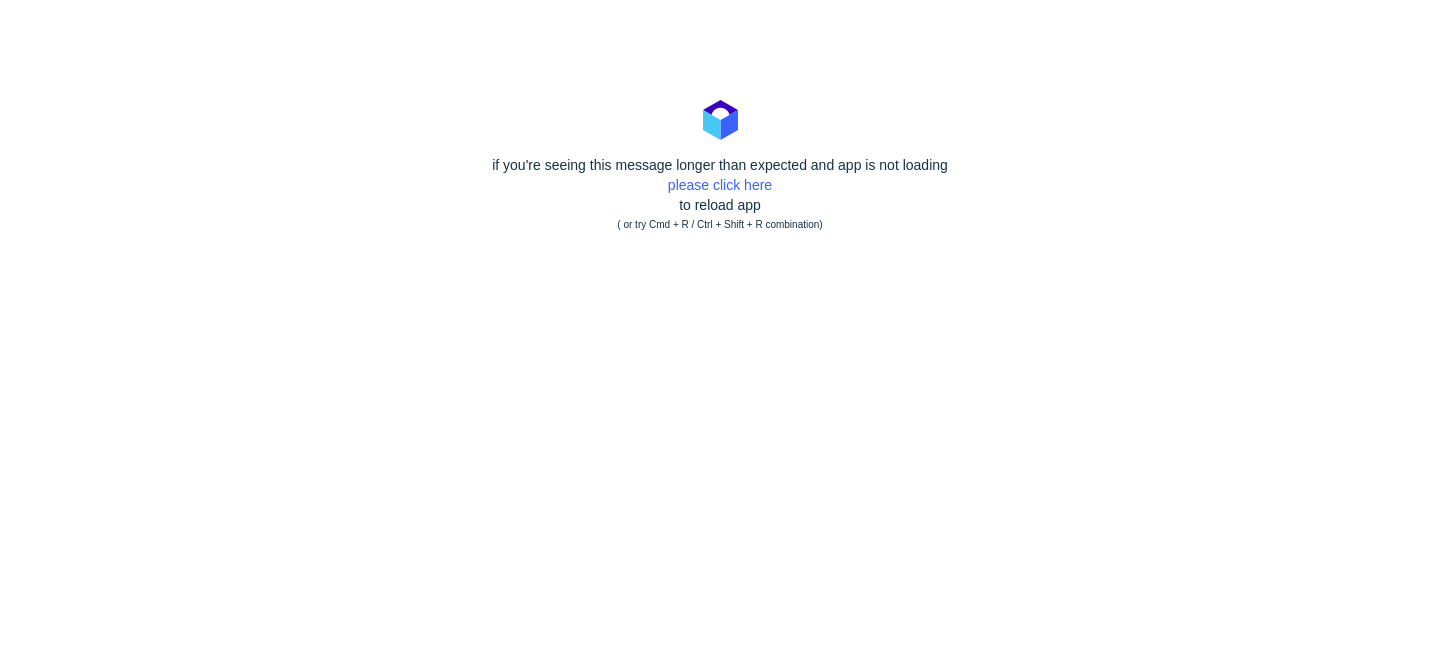 scroll, scrollTop: 0, scrollLeft: 0, axis: both 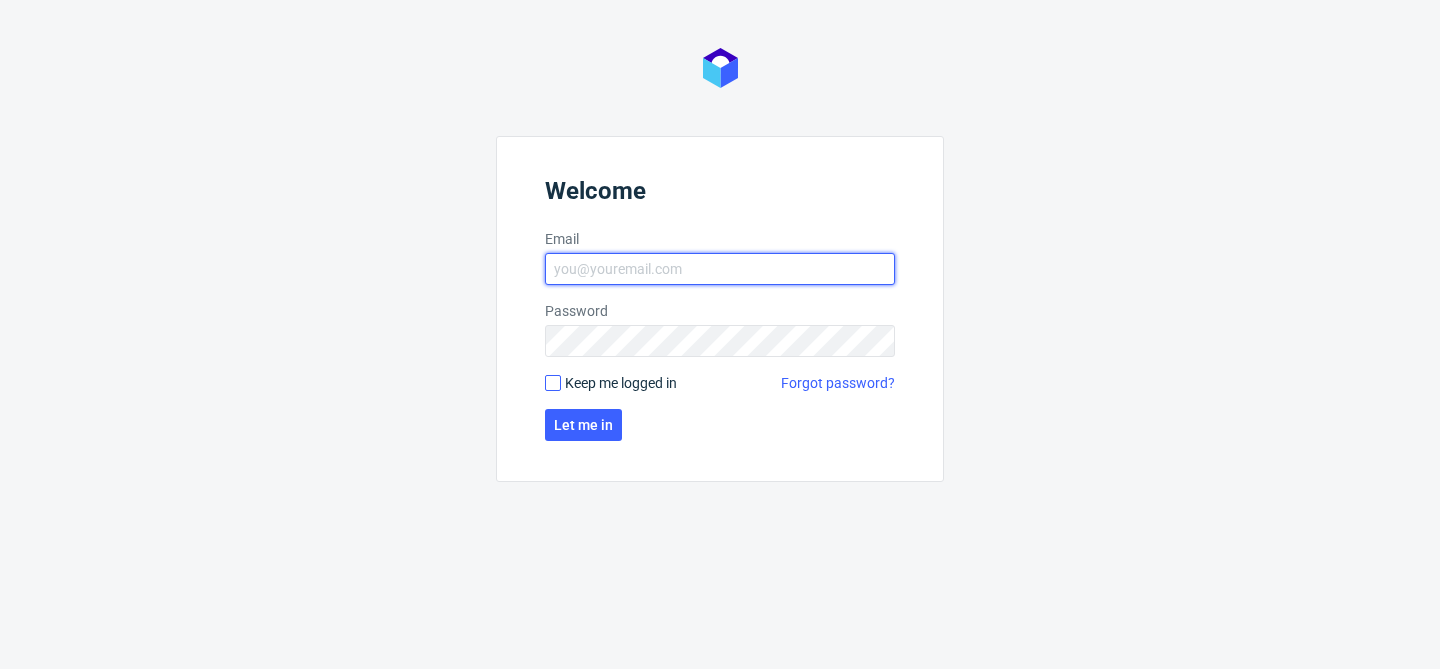 type on "bogna.krystian@packhelp.com" 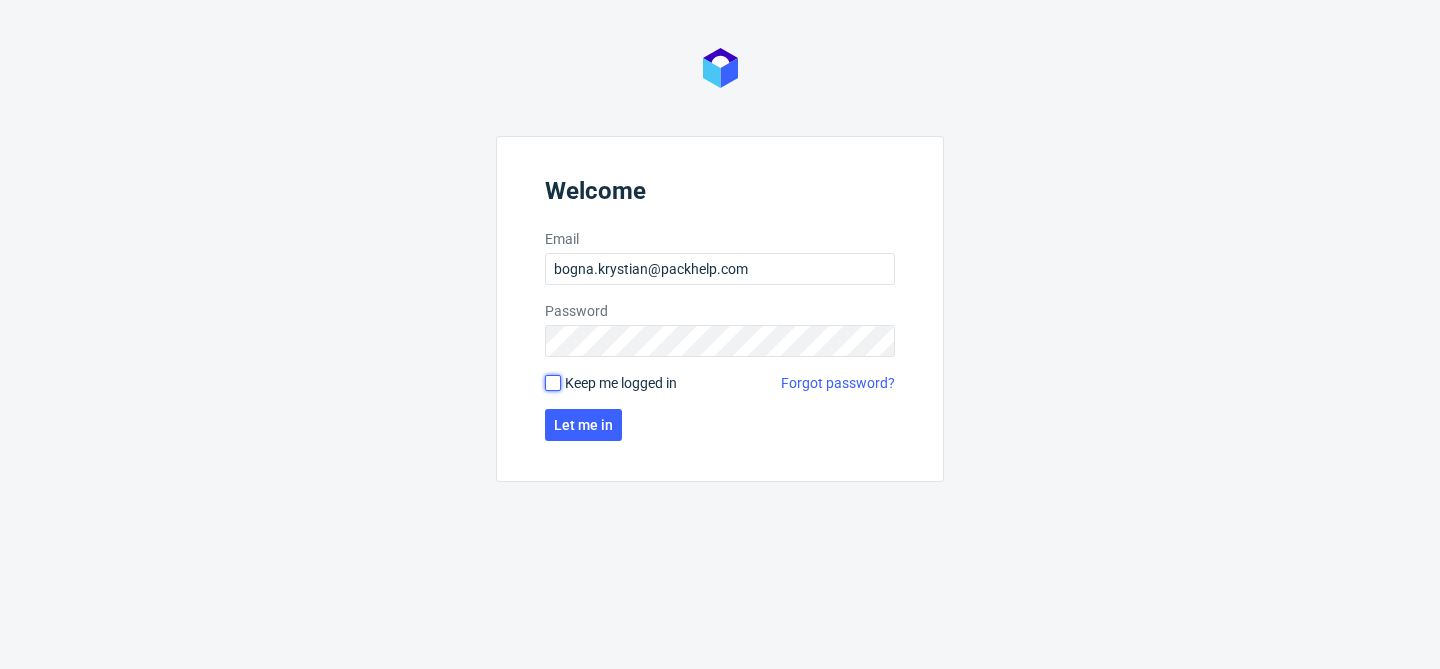 click on "Keep me logged in" at bounding box center [553, 383] 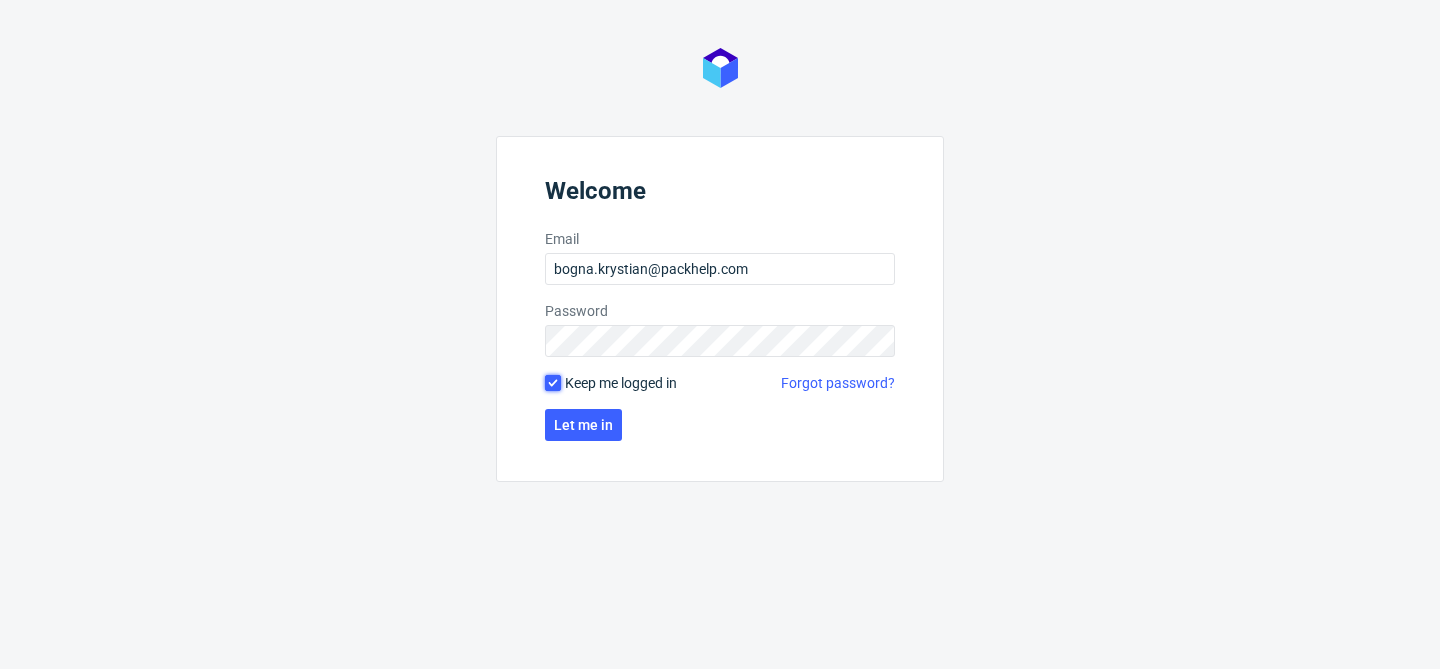 checkbox on "true" 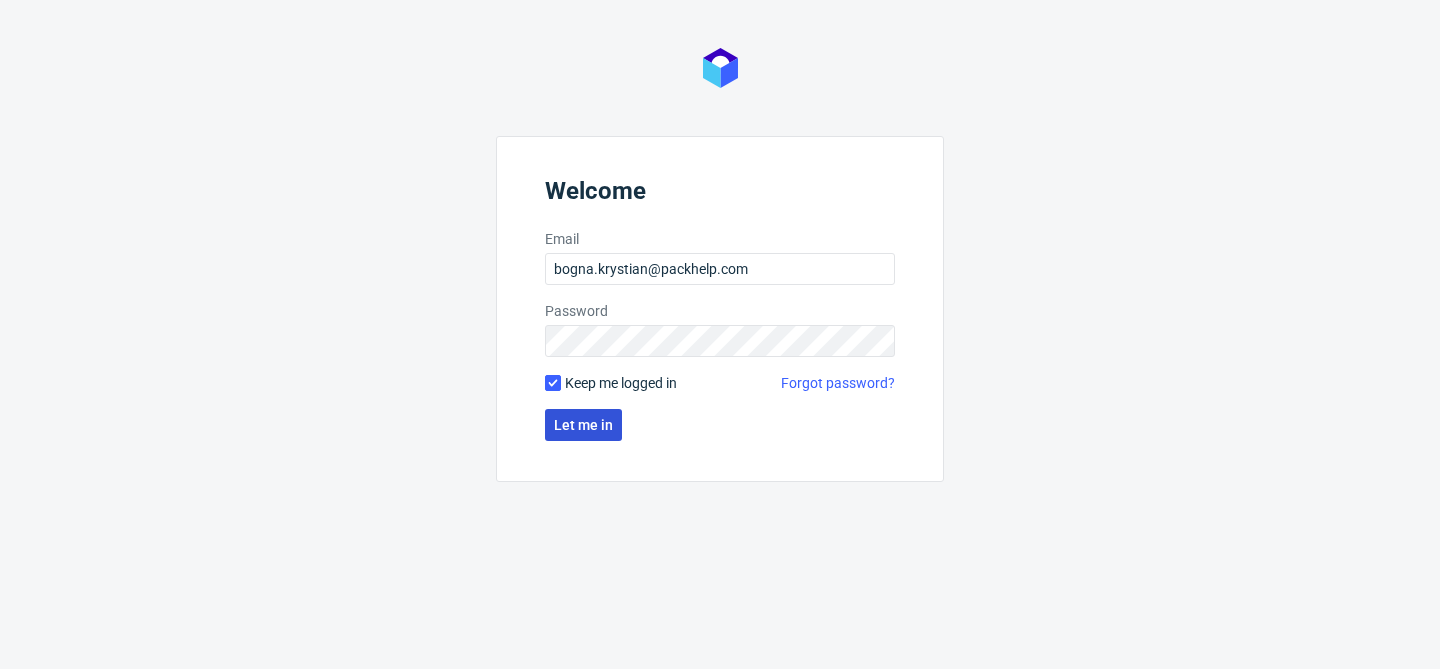 click on "Let me in" at bounding box center (583, 425) 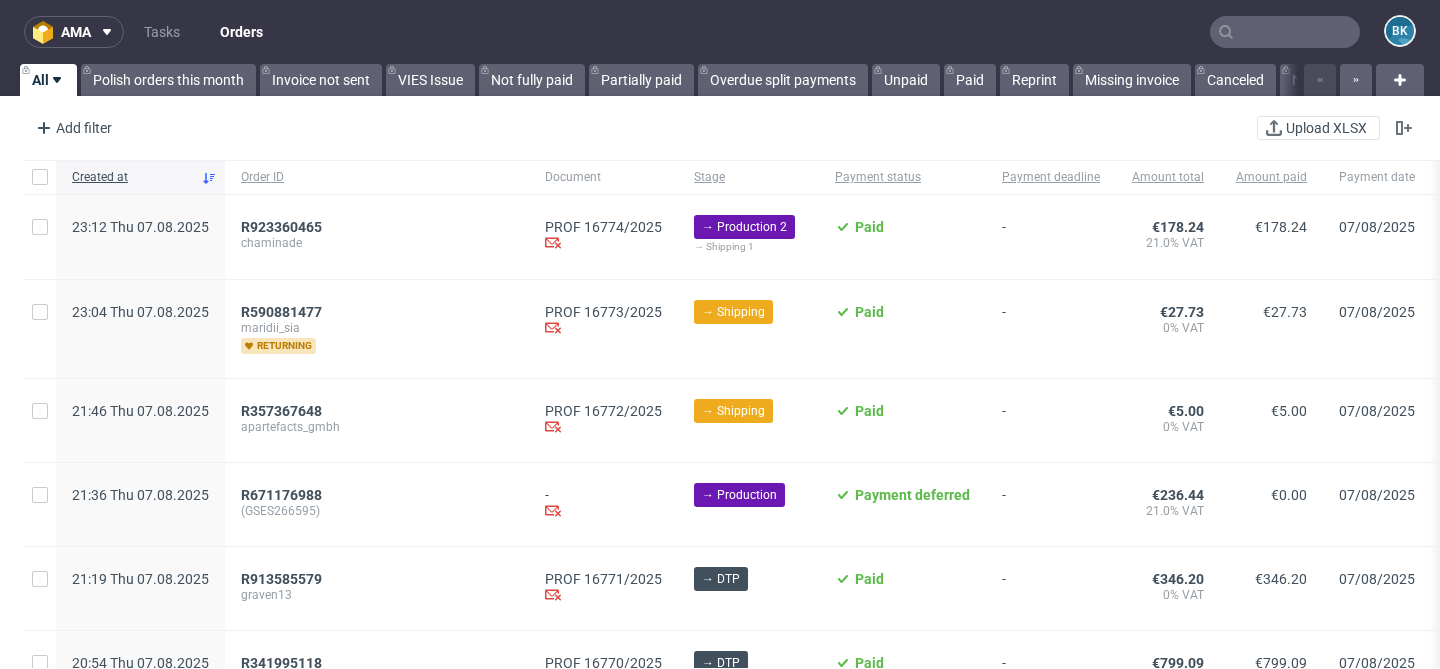 click at bounding box center (1285, 32) 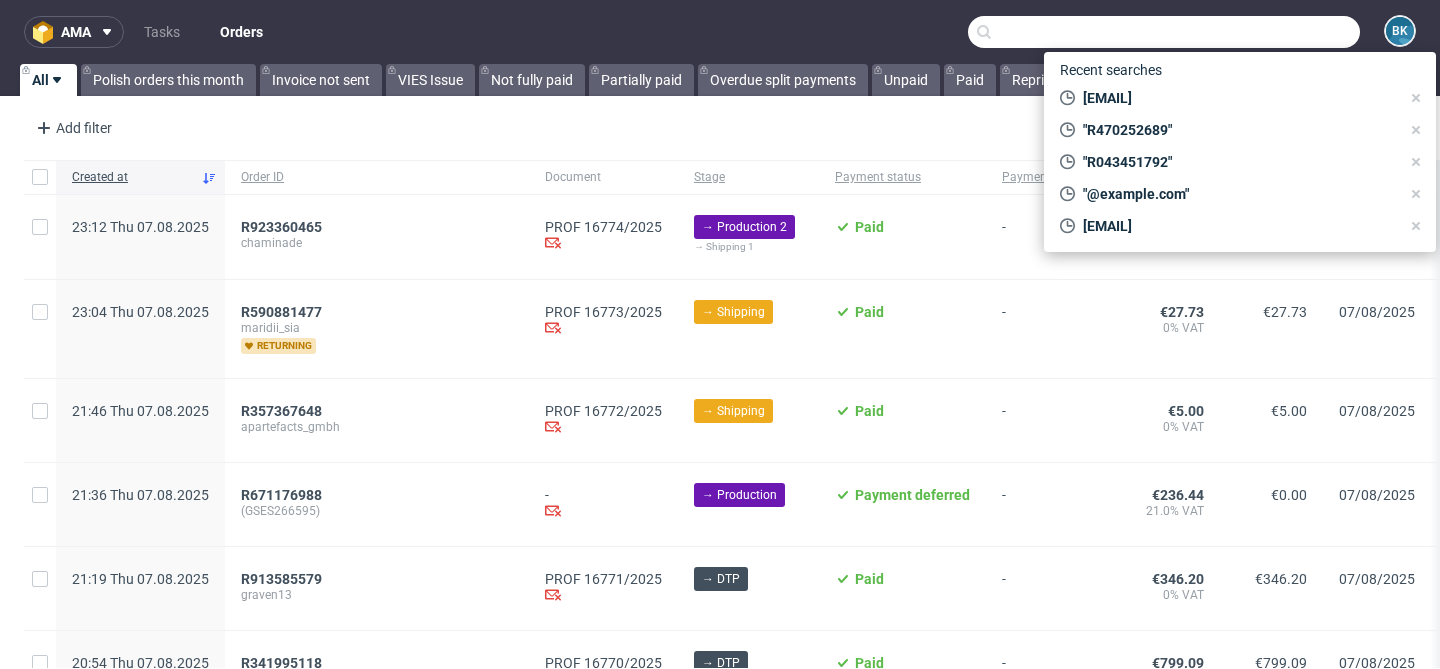 paste on "R043451792" 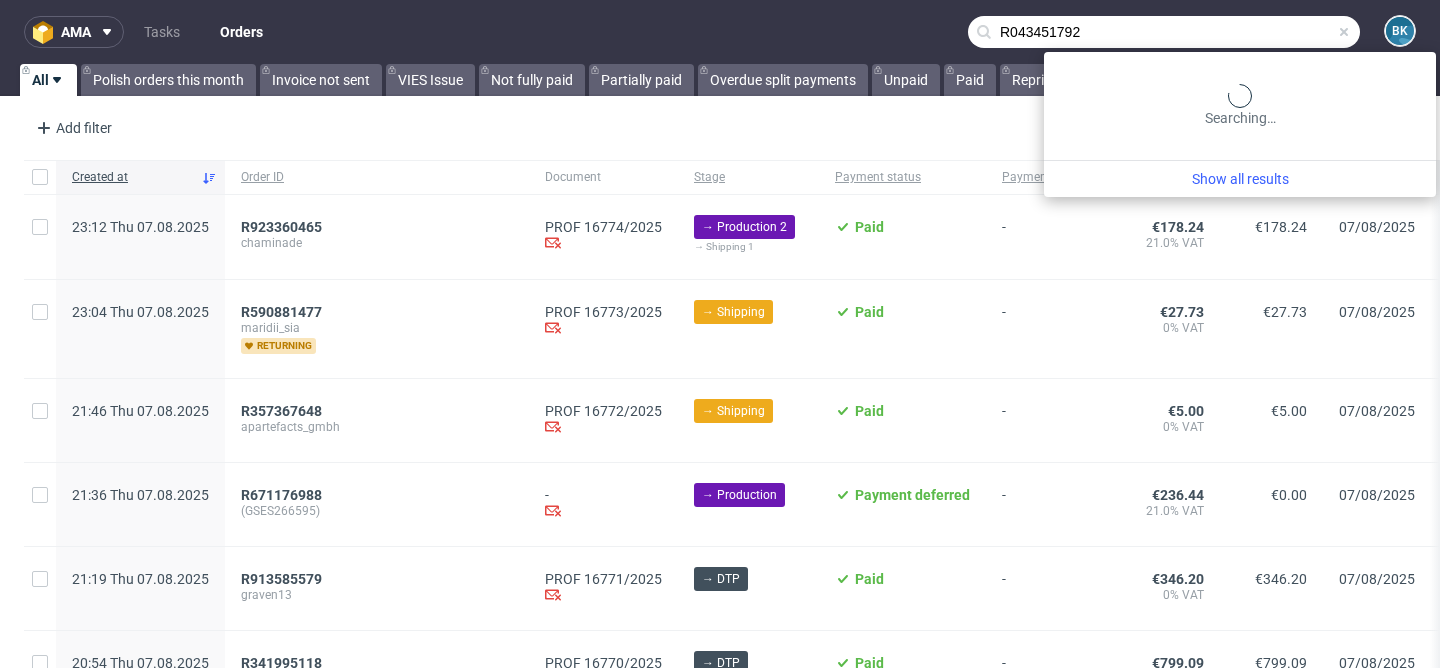 type on "R043451792" 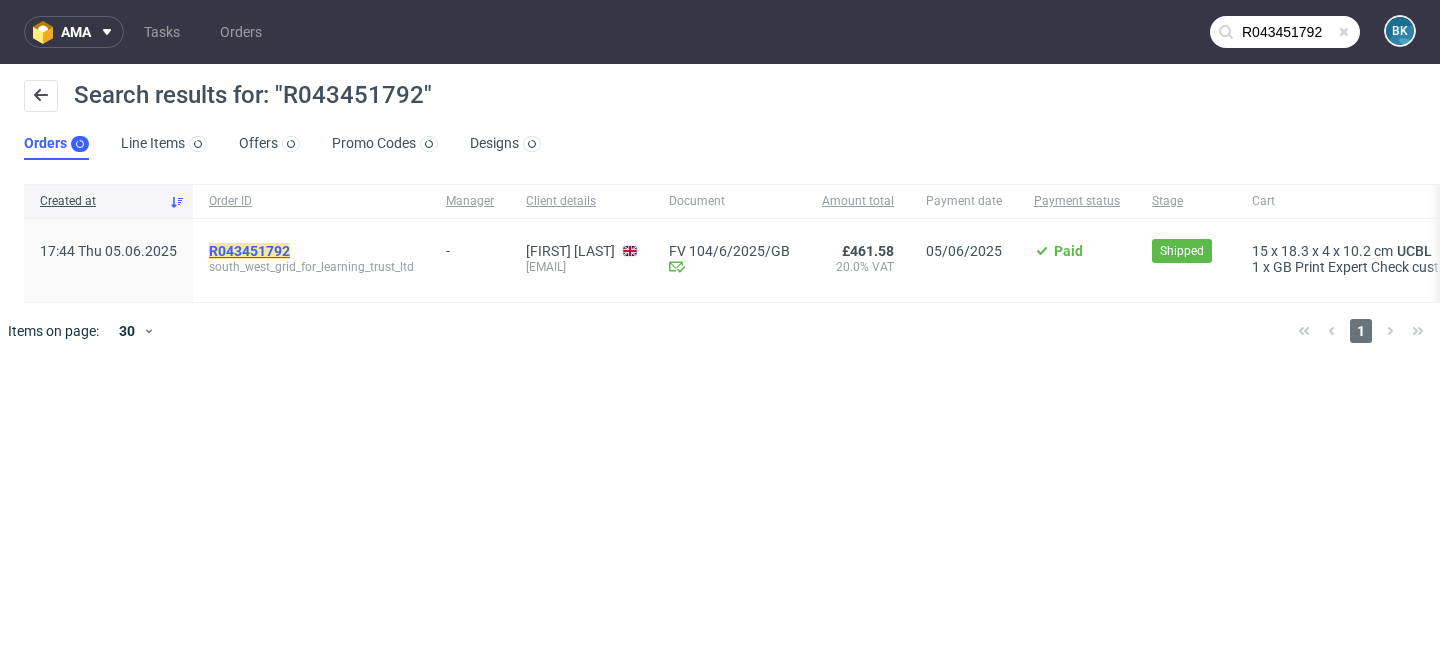 click on "R043451792" 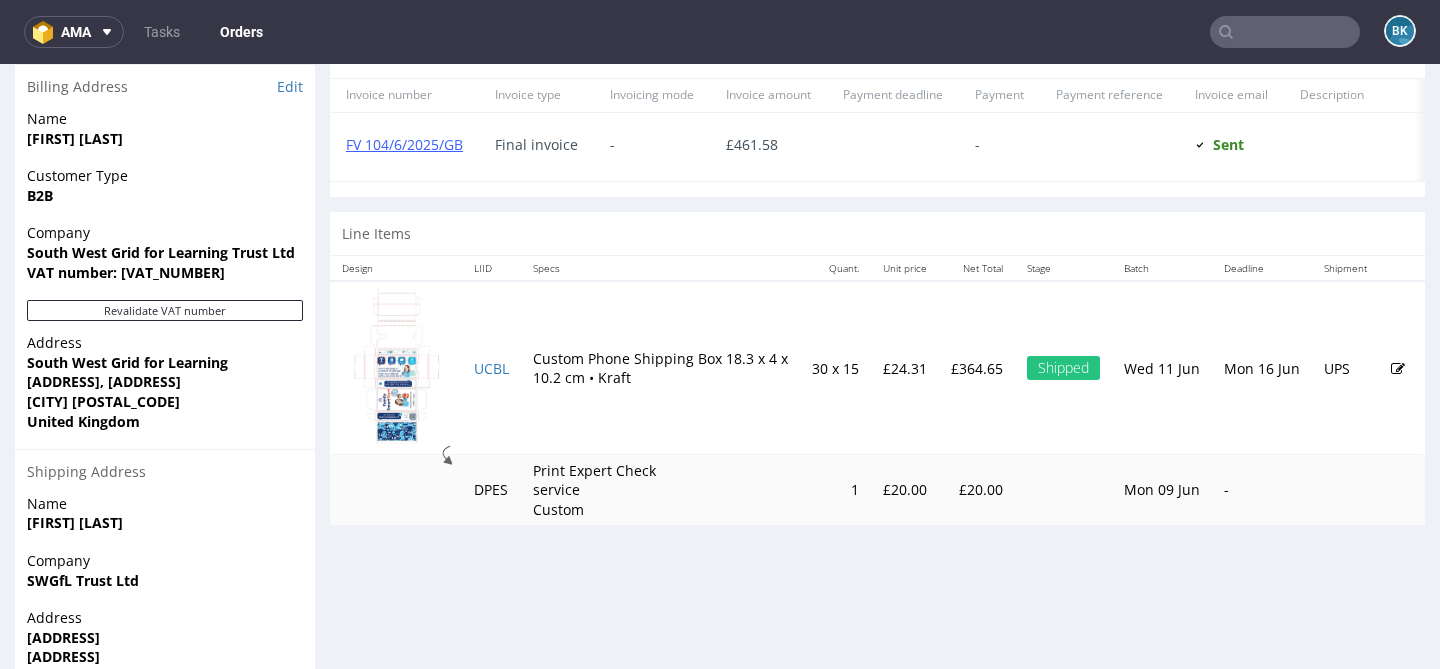 scroll, scrollTop: 1019, scrollLeft: 0, axis: vertical 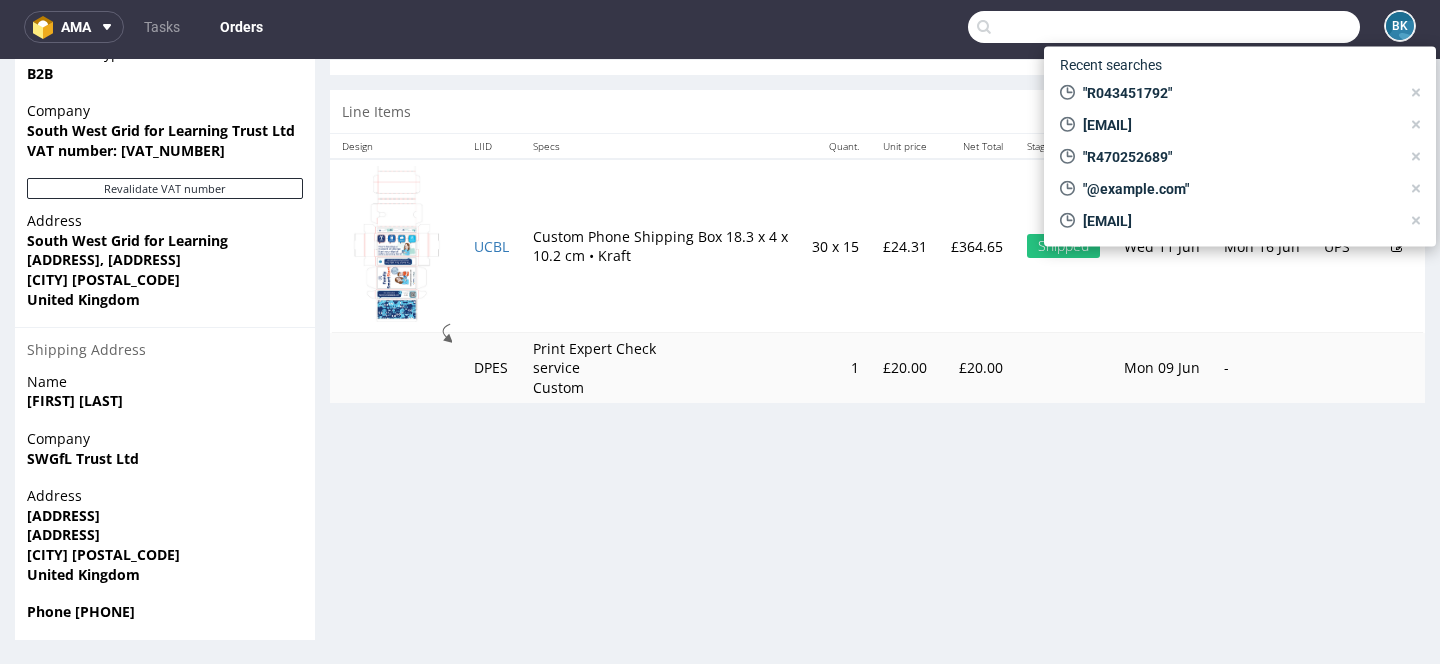 click at bounding box center [1164, 27] 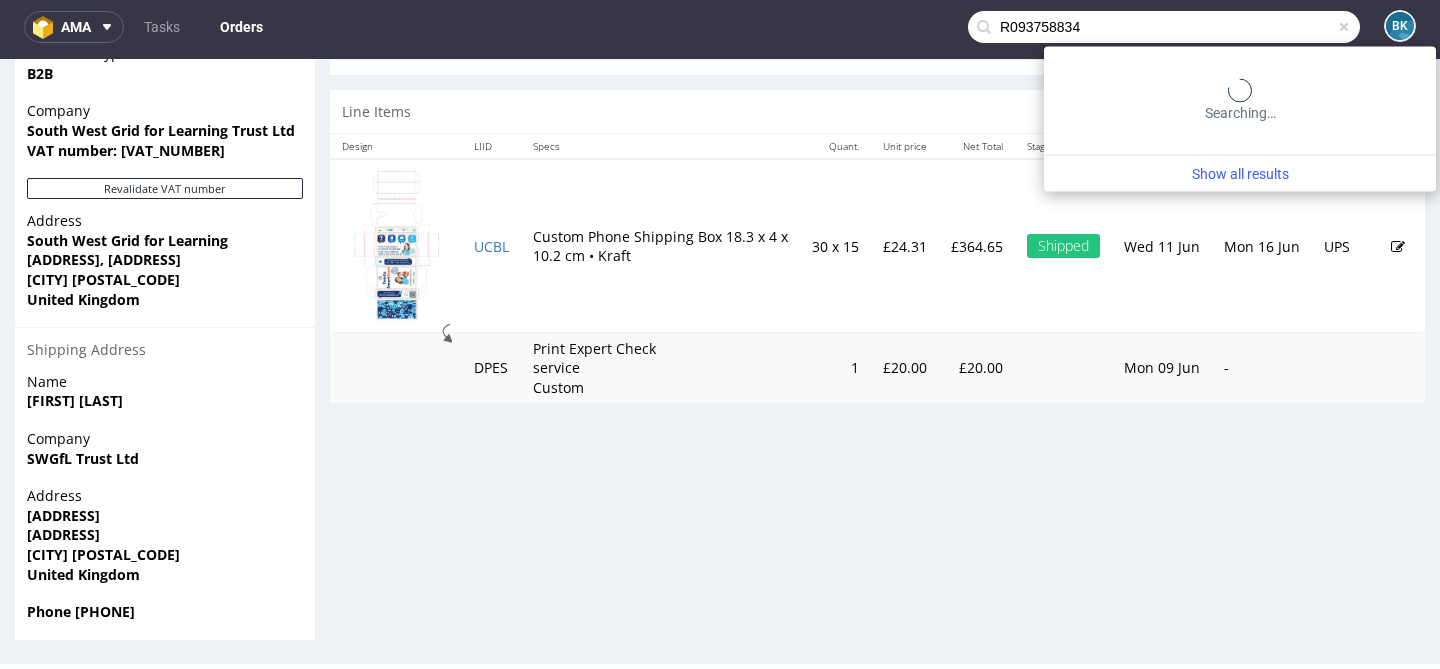 type on "R093758834" 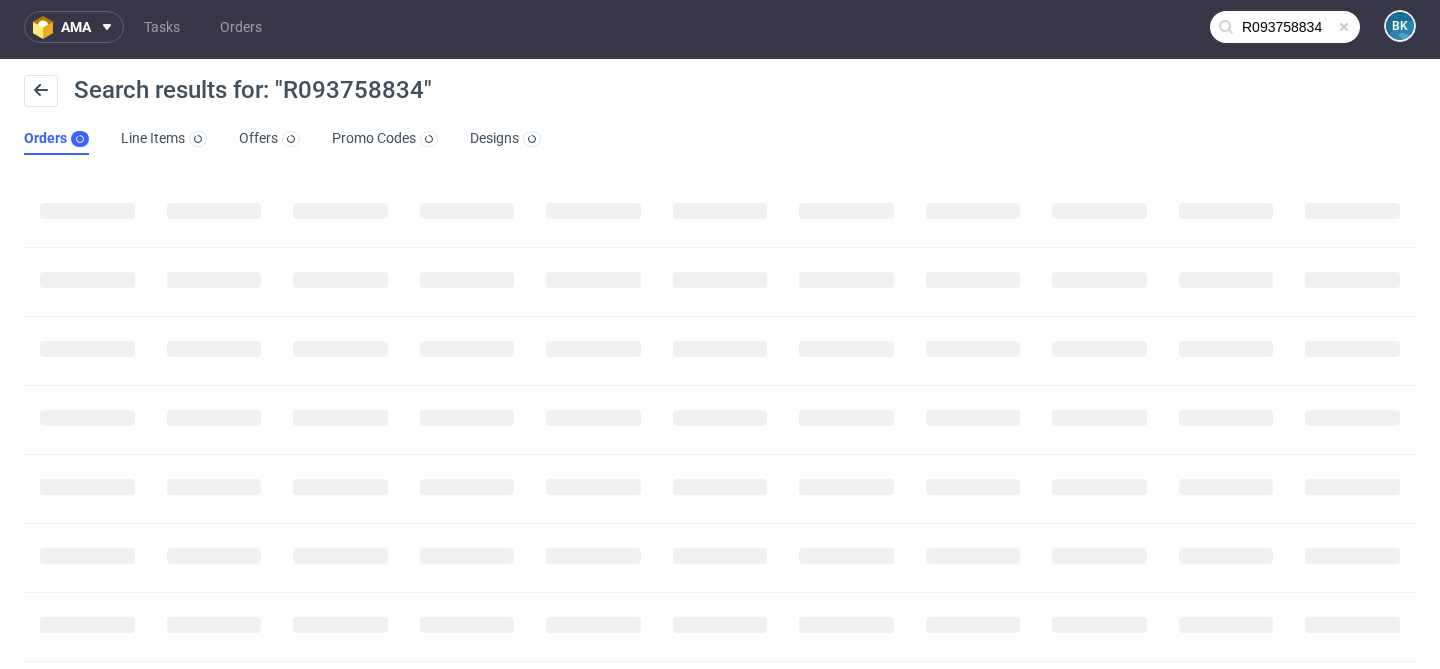 scroll, scrollTop: 0, scrollLeft: 0, axis: both 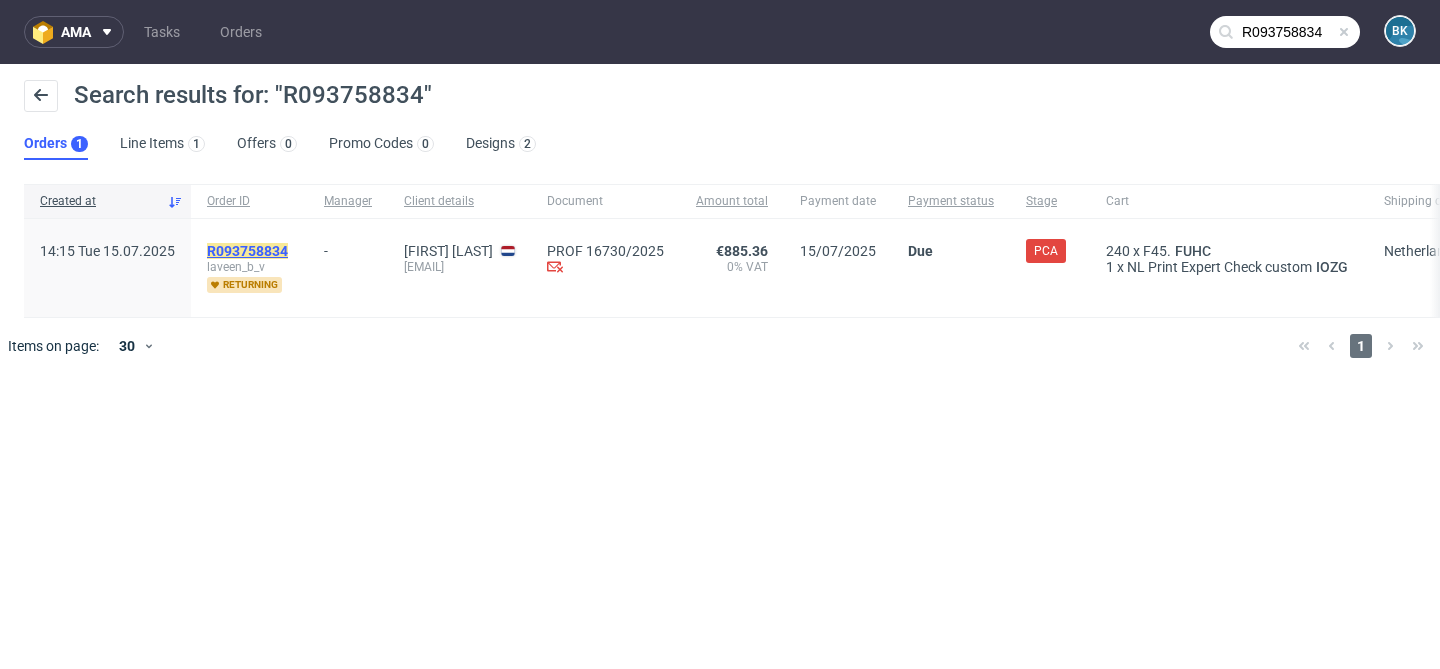 click on "R093758834" 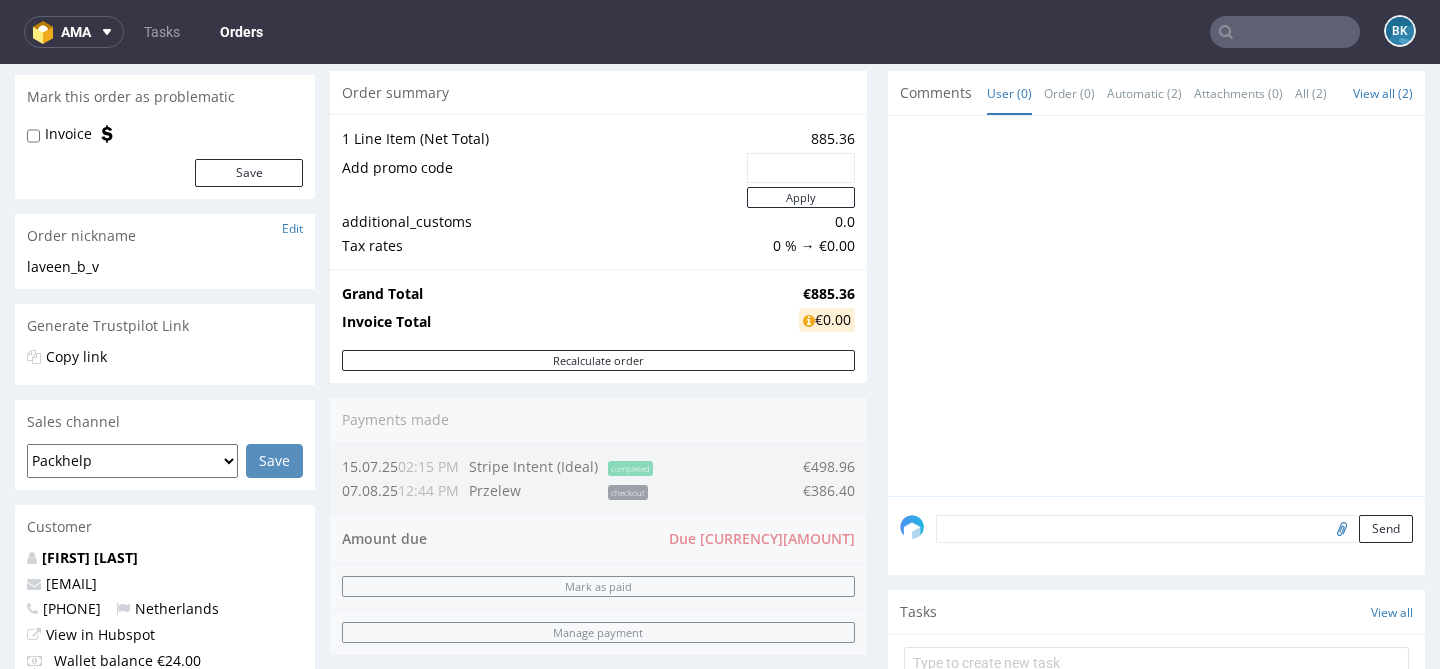scroll, scrollTop: 0, scrollLeft: 0, axis: both 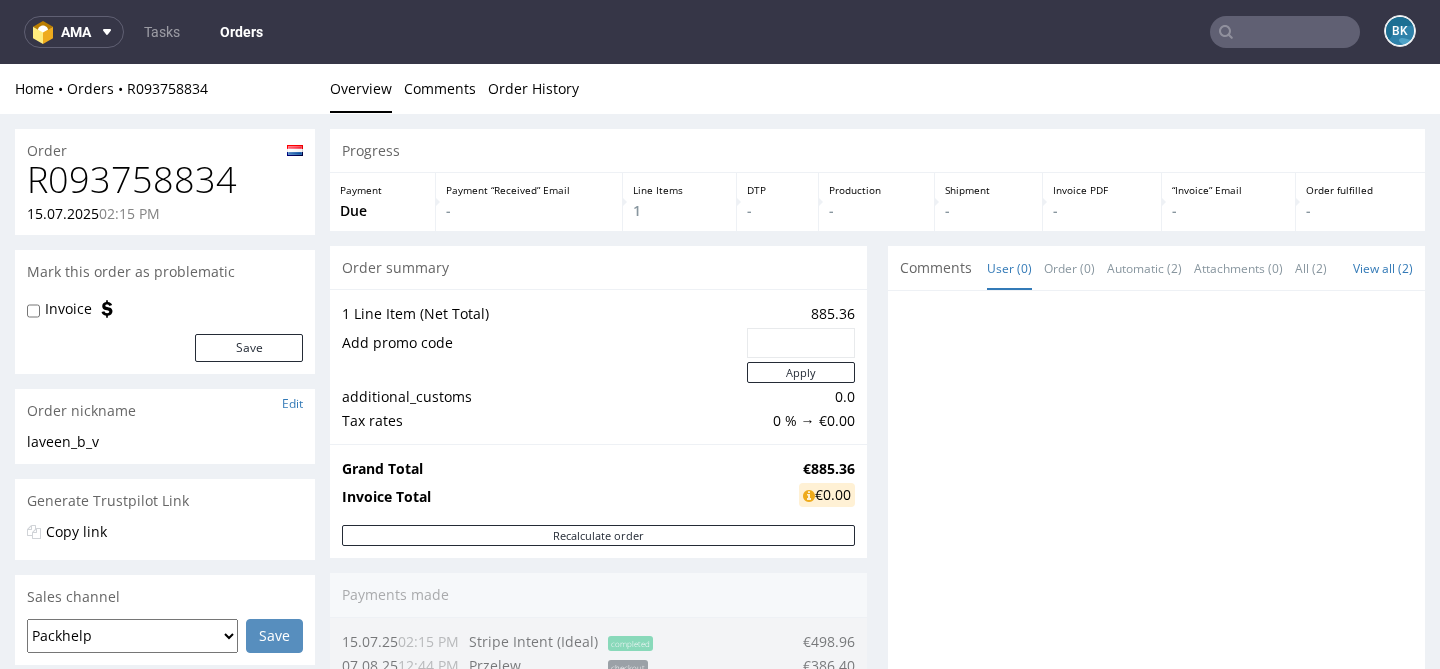 click on "R093758834" at bounding box center [165, 180] 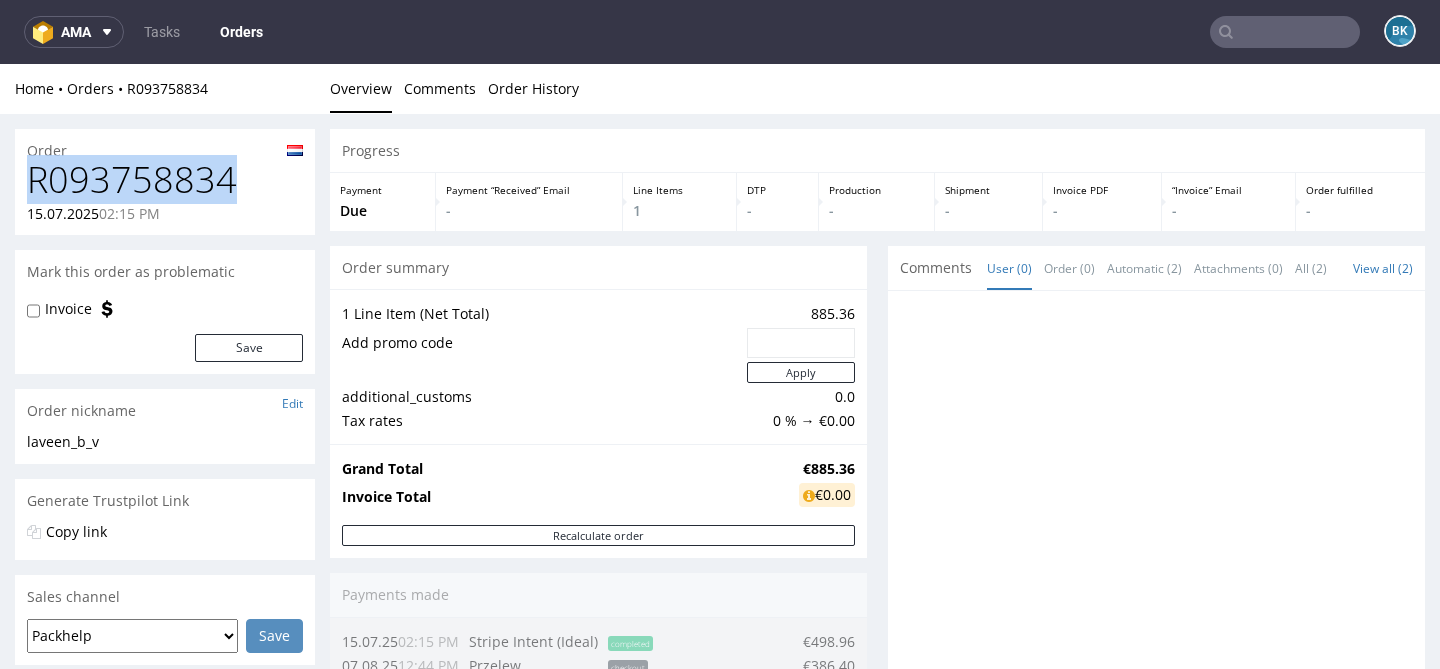 click on "R093758834" at bounding box center [165, 180] 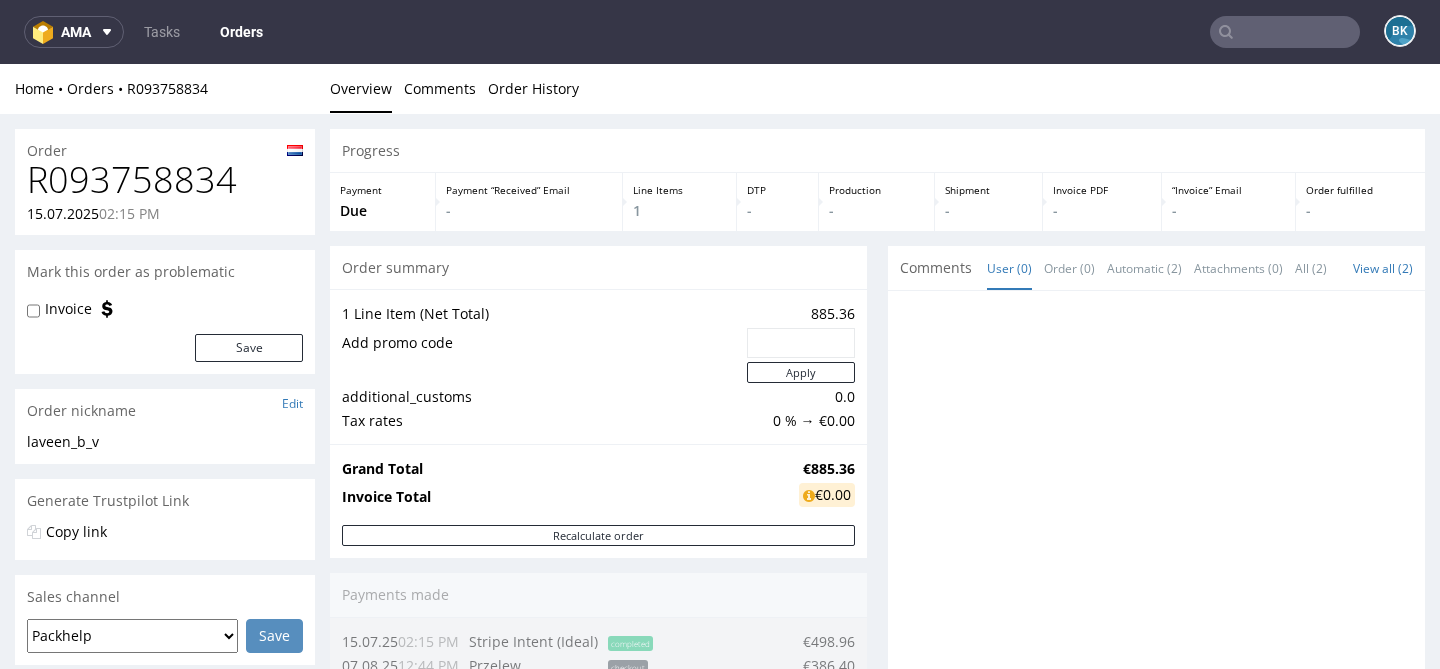 click on "1 Line Item (Net Total)" at bounding box center [542, 314] 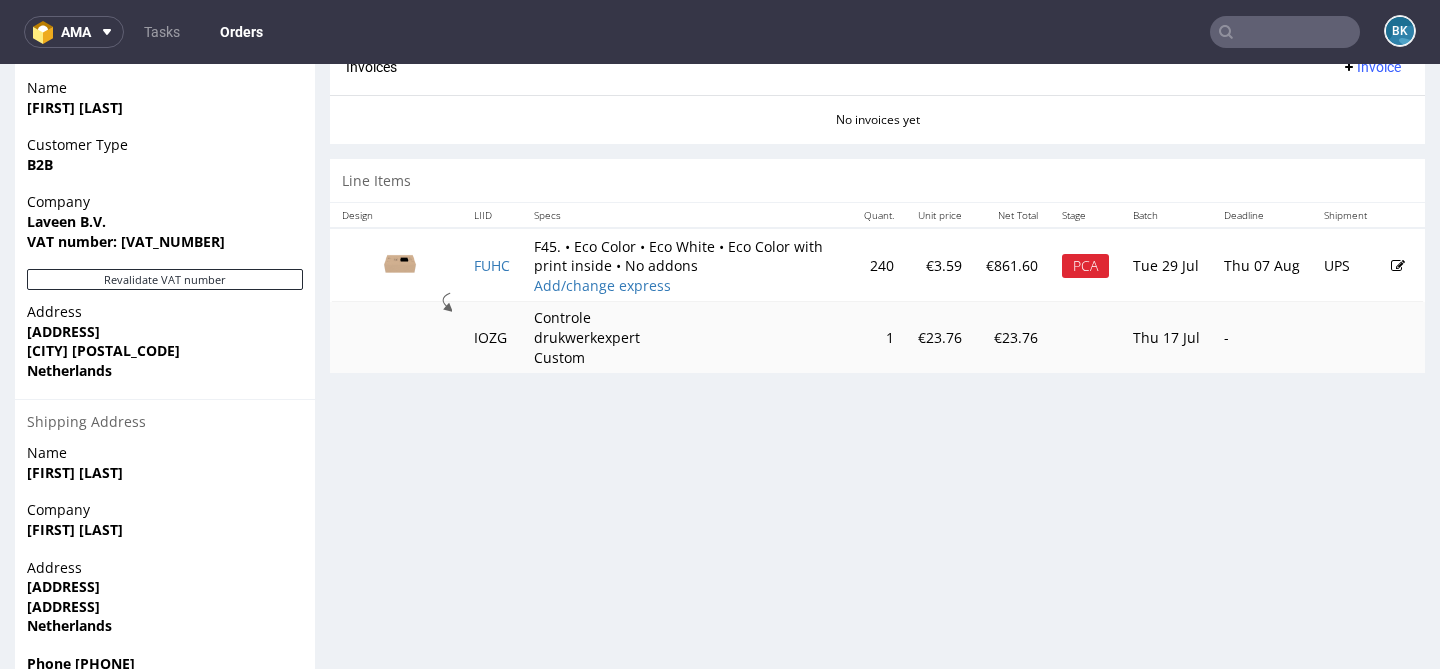 scroll, scrollTop: 937, scrollLeft: 0, axis: vertical 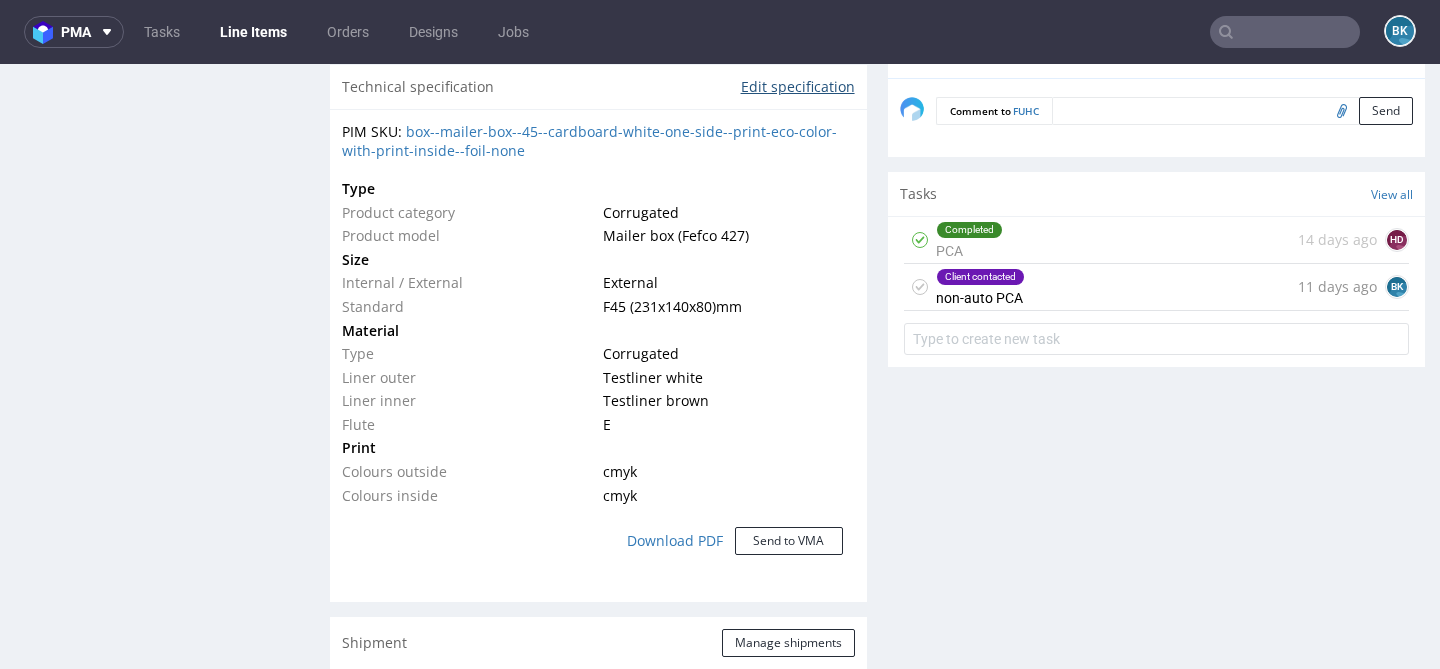 click on "Edit specification" at bounding box center [798, 87] 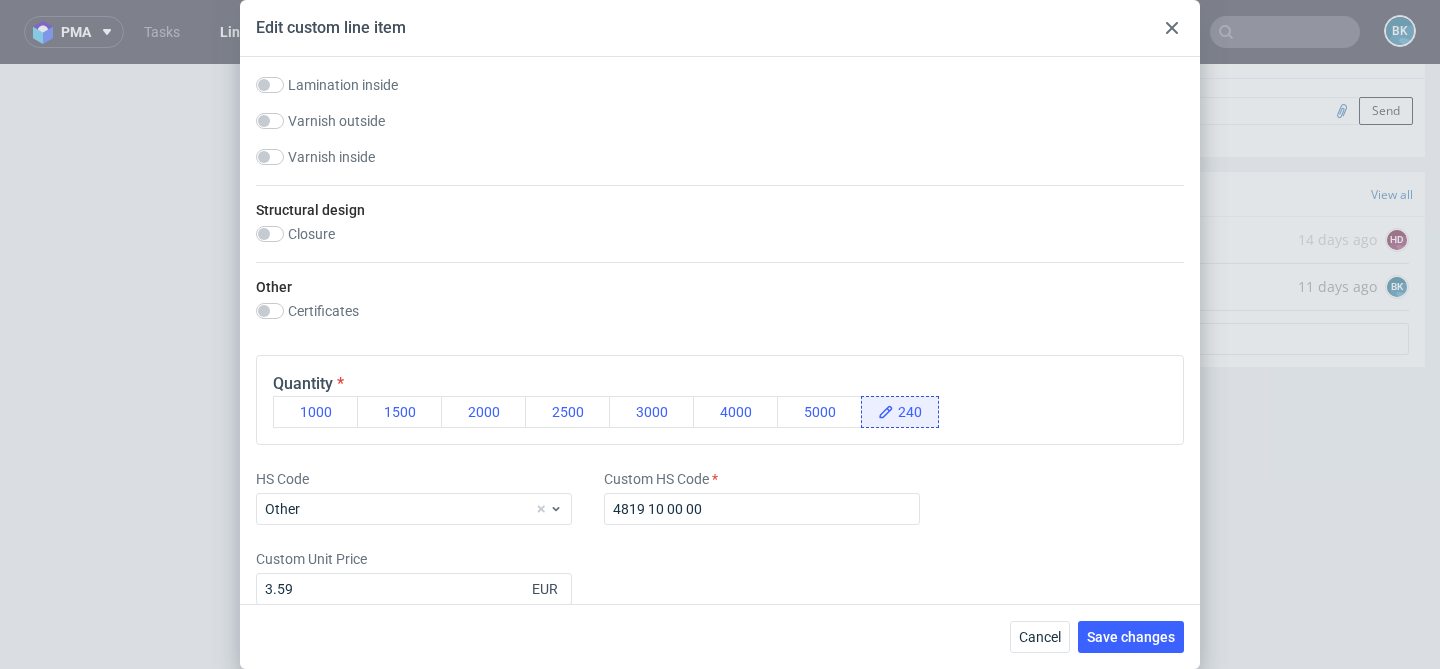 scroll, scrollTop: 1333, scrollLeft: 0, axis: vertical 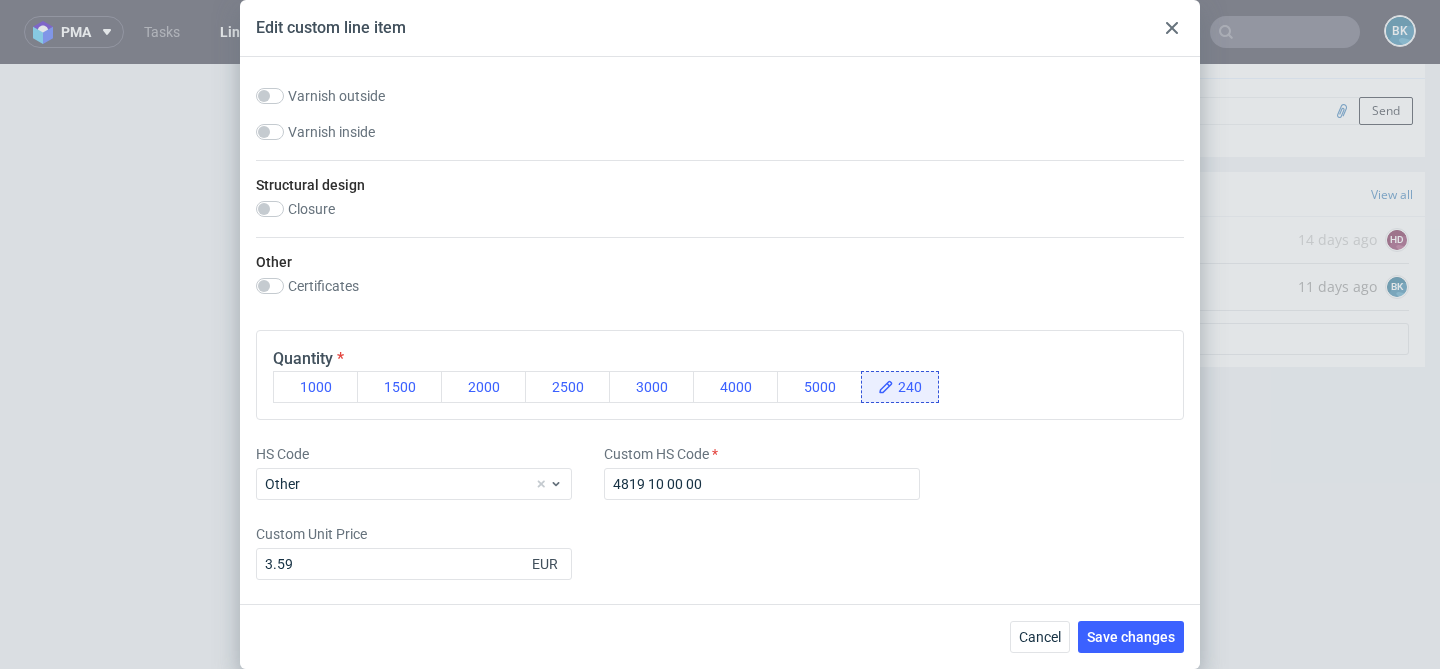 click 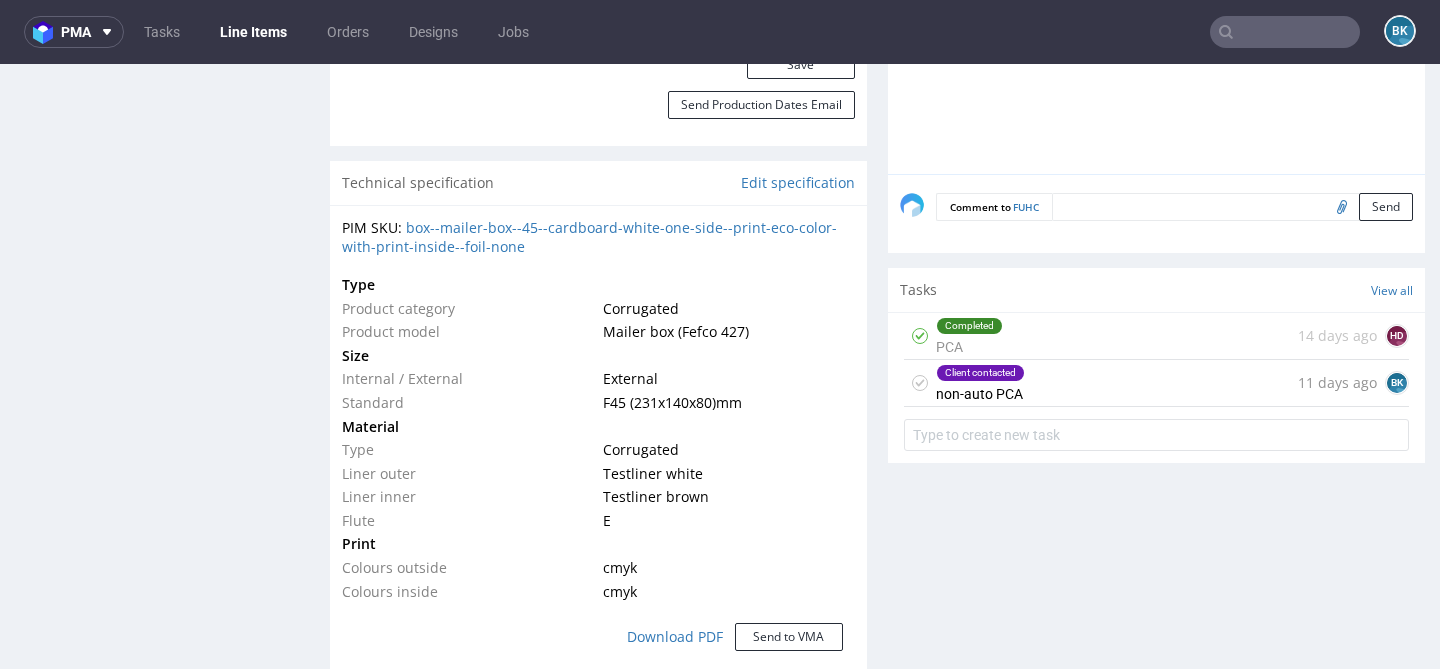 scroll, scrollTop: 1369, scrollLeft: 0, axis: vertical 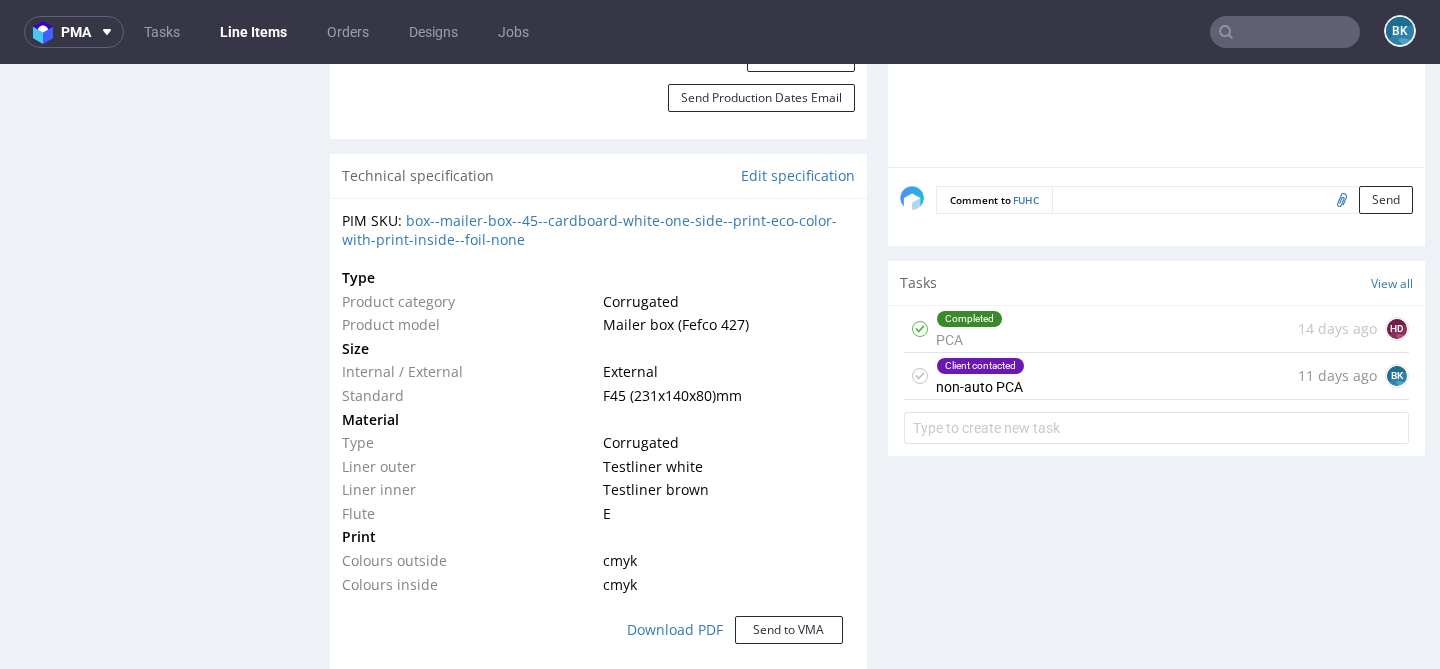 click on "Client contacted non-auto PCA" at bounding box center [980, 376] 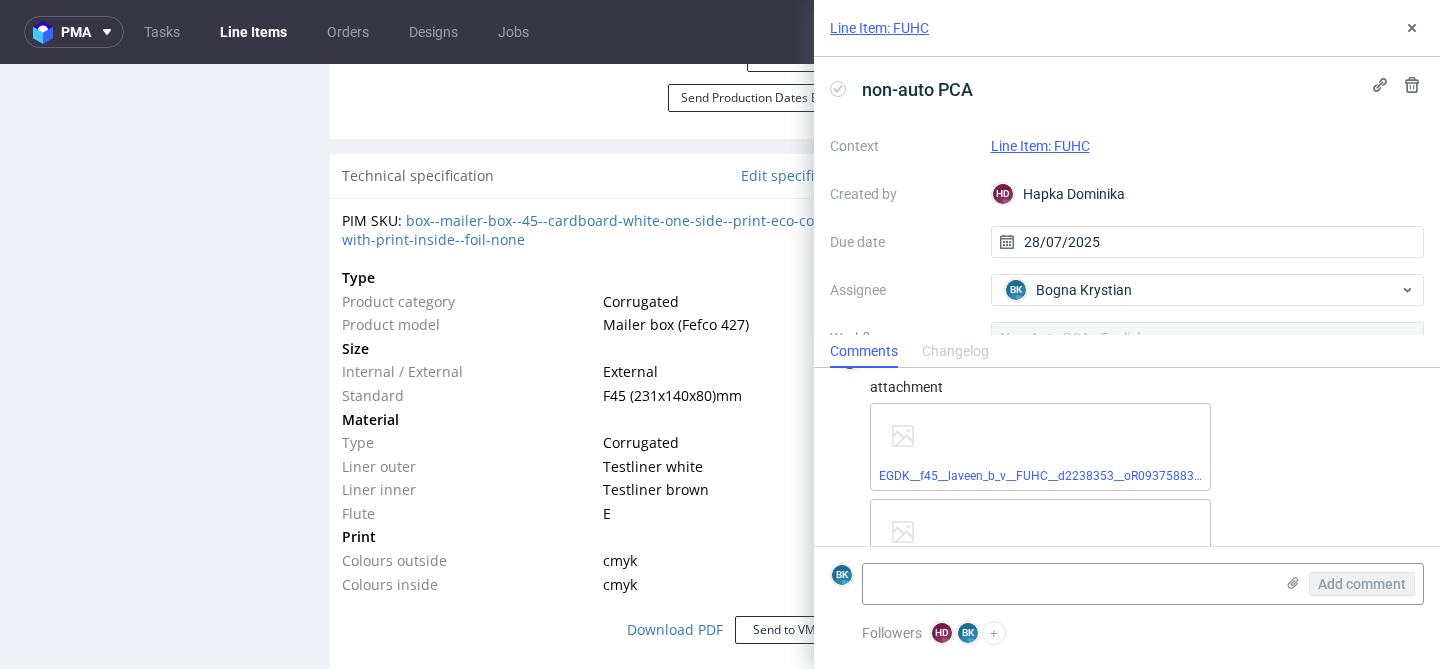 scroll, scrollTop: 54, scrollLeft: 0, axis: vertical 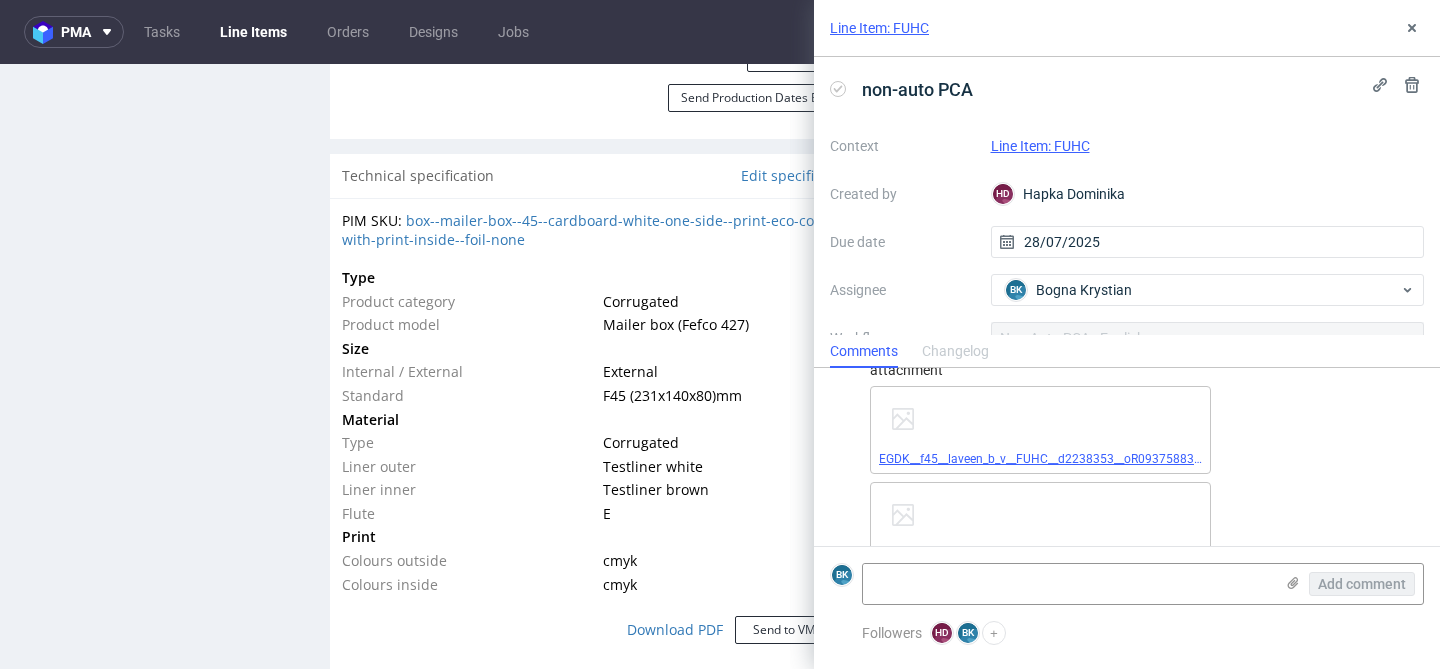 click on "EGDK__f45__laveen_b_v__FUHC__d2238353__oR093758834__inside.pdf" at bounding box center (1071, 459) 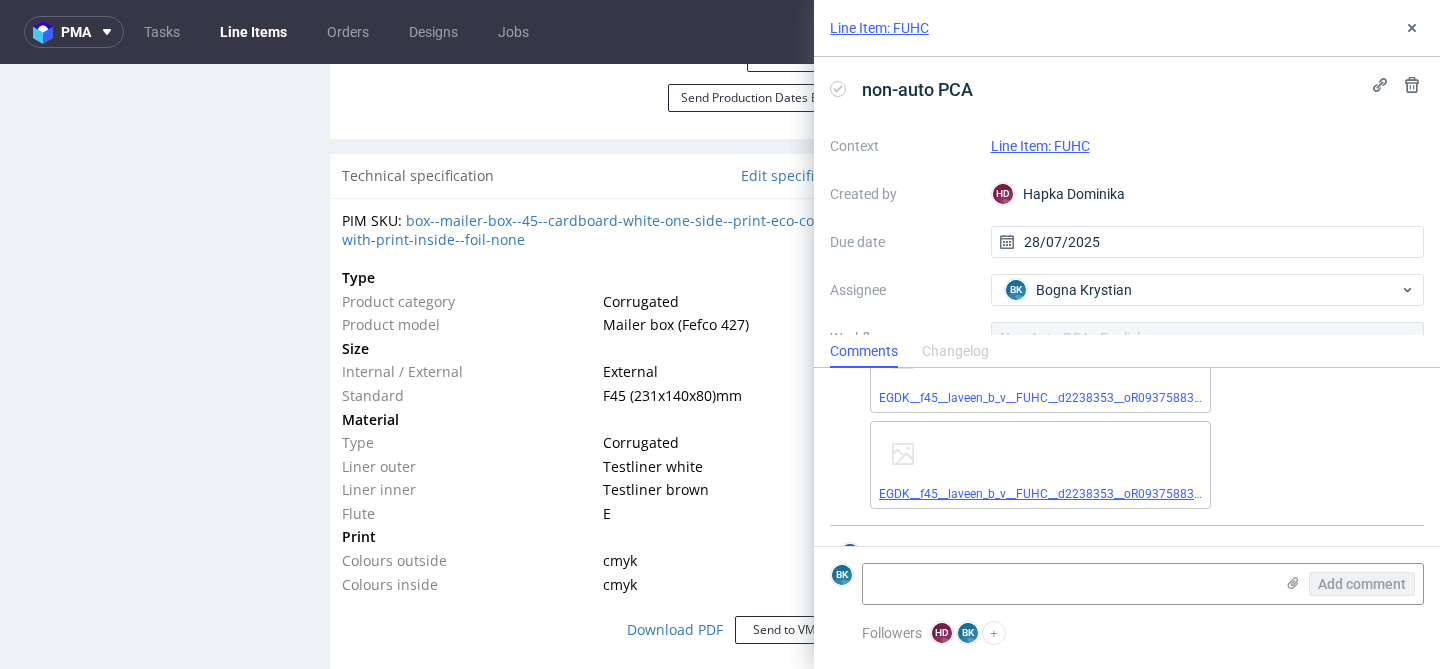 click on "EGDK__f45__laveen_b_v__FUHC__d2238353__oR093758834__outside.pdf" at bounding box center [1075, 494] 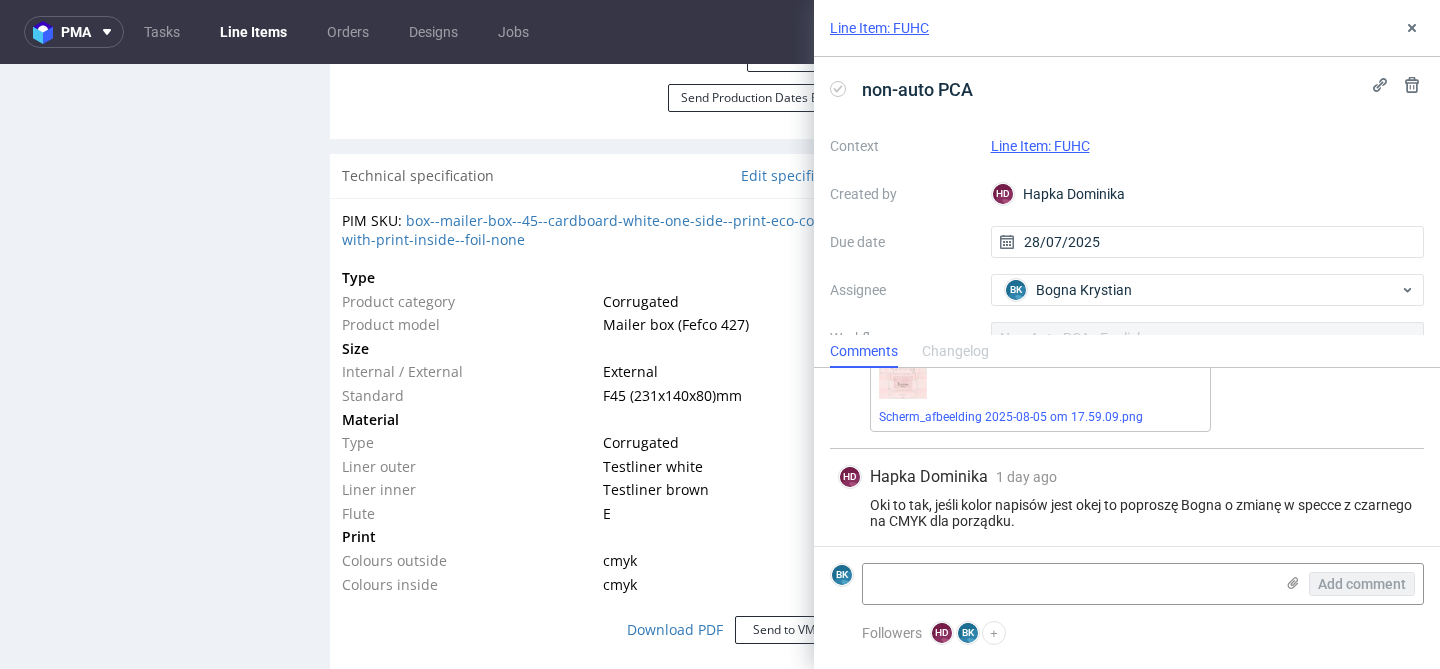 scroll, scrollTop: 469, scrollLeft: 0, axis: vertical 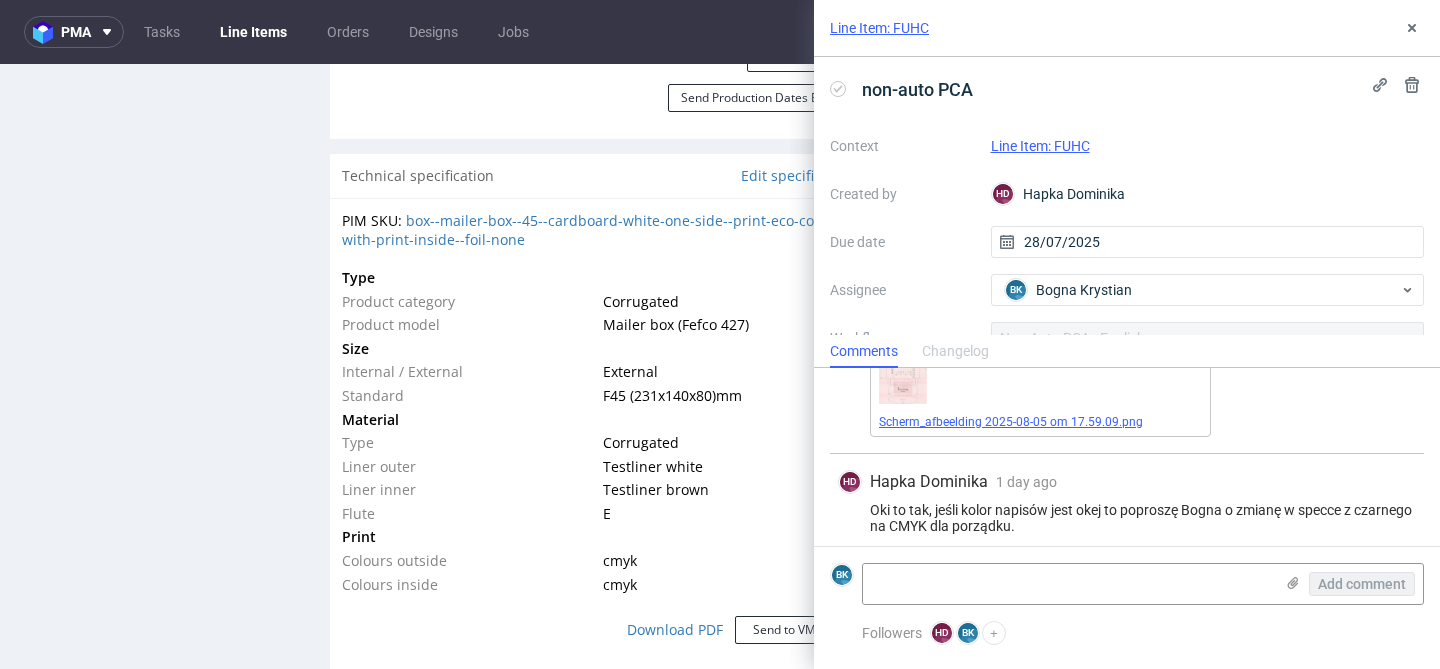 click on "Scherm_afbeelding 2025-08-05 om 17.59.09.png" at bounding box center [1011, 422] 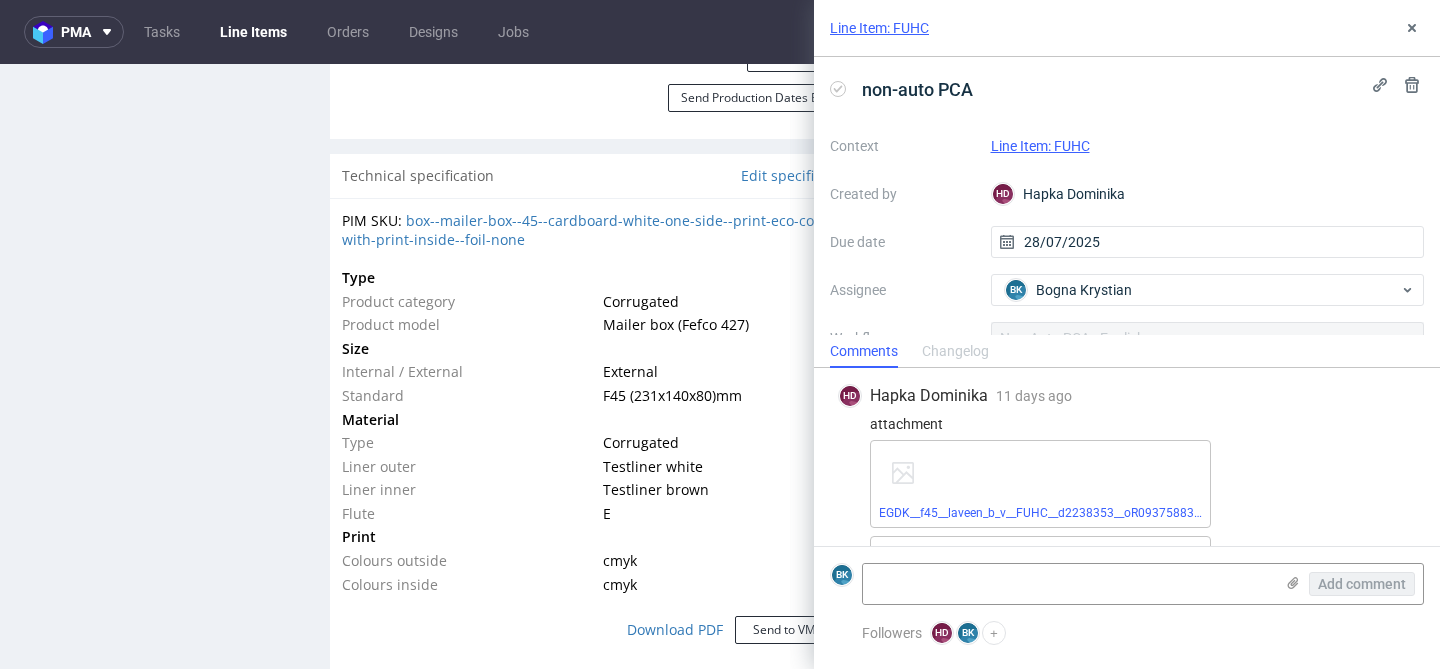 scroll, scrollTop: 35, scrollLeft: 0, axis: vertical 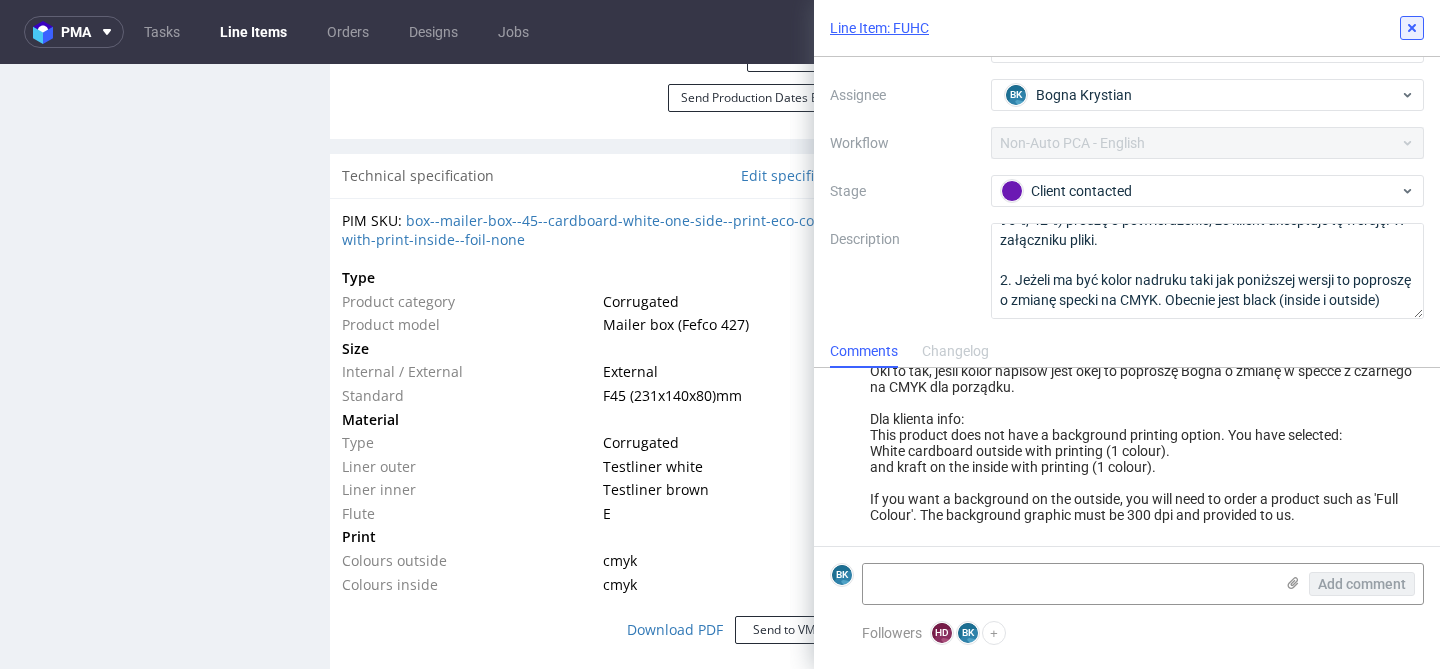 click 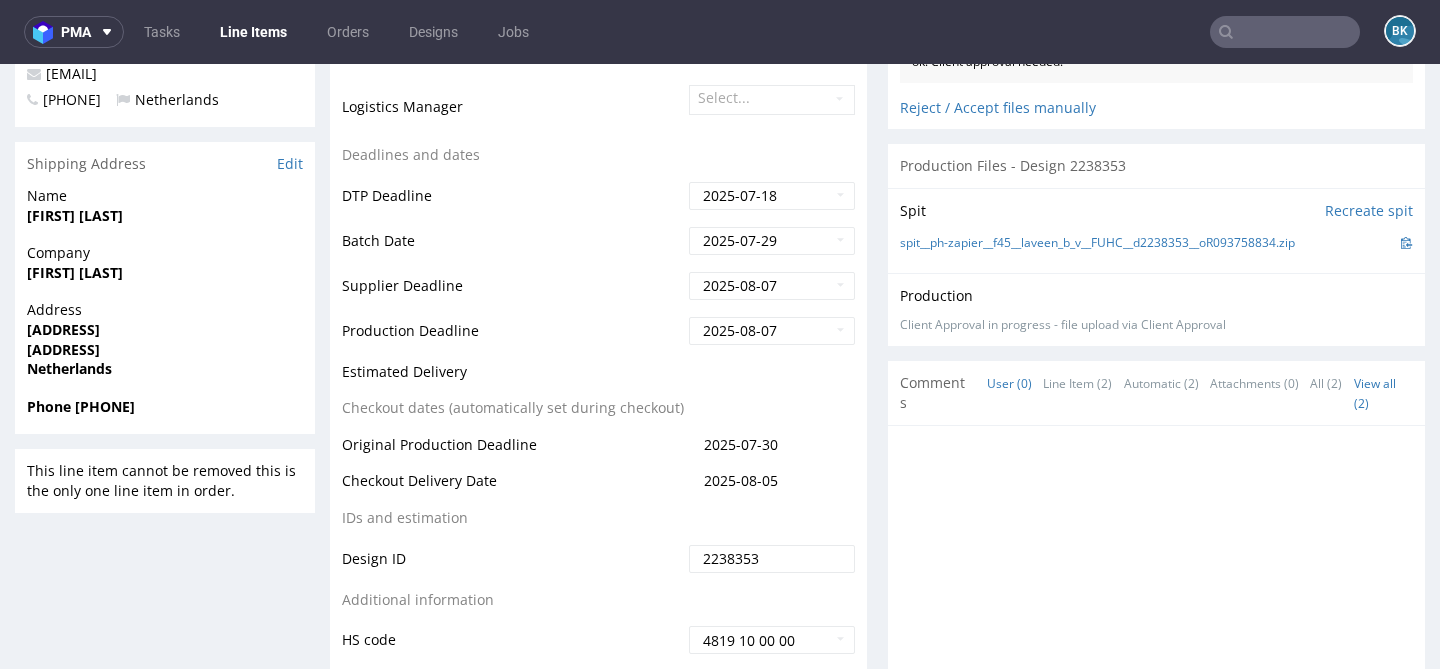 scroll, scrollTop: 0, scrollLeft: 0, axis: both 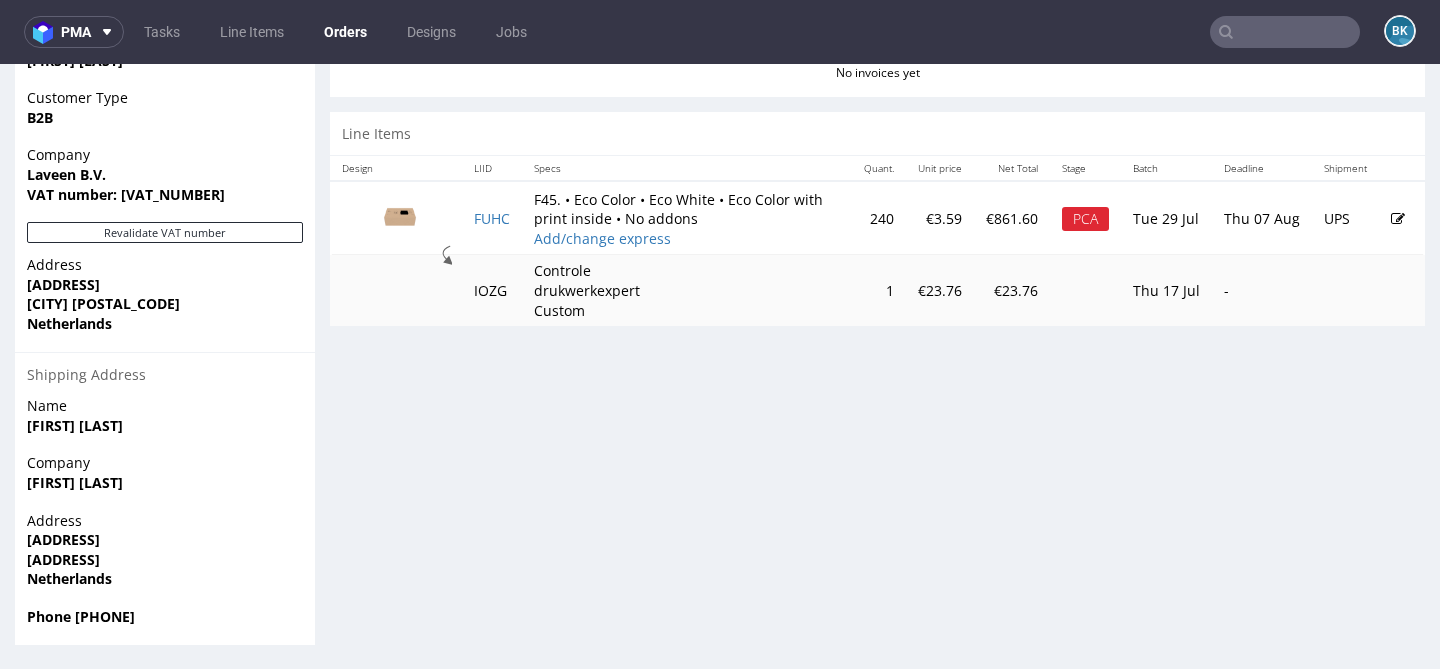 click at bounding box center (1398, 219) 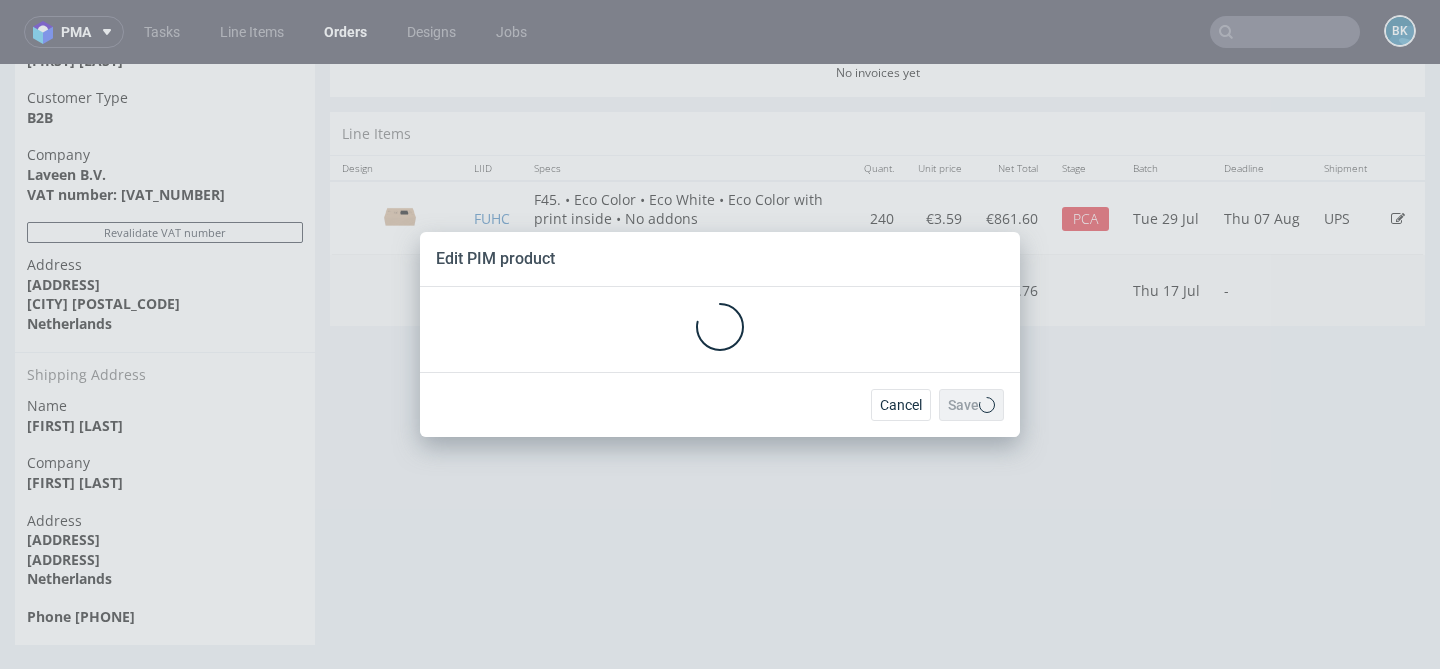 scroll, scrollTop: 0, scrollLeft: 0, axis: both 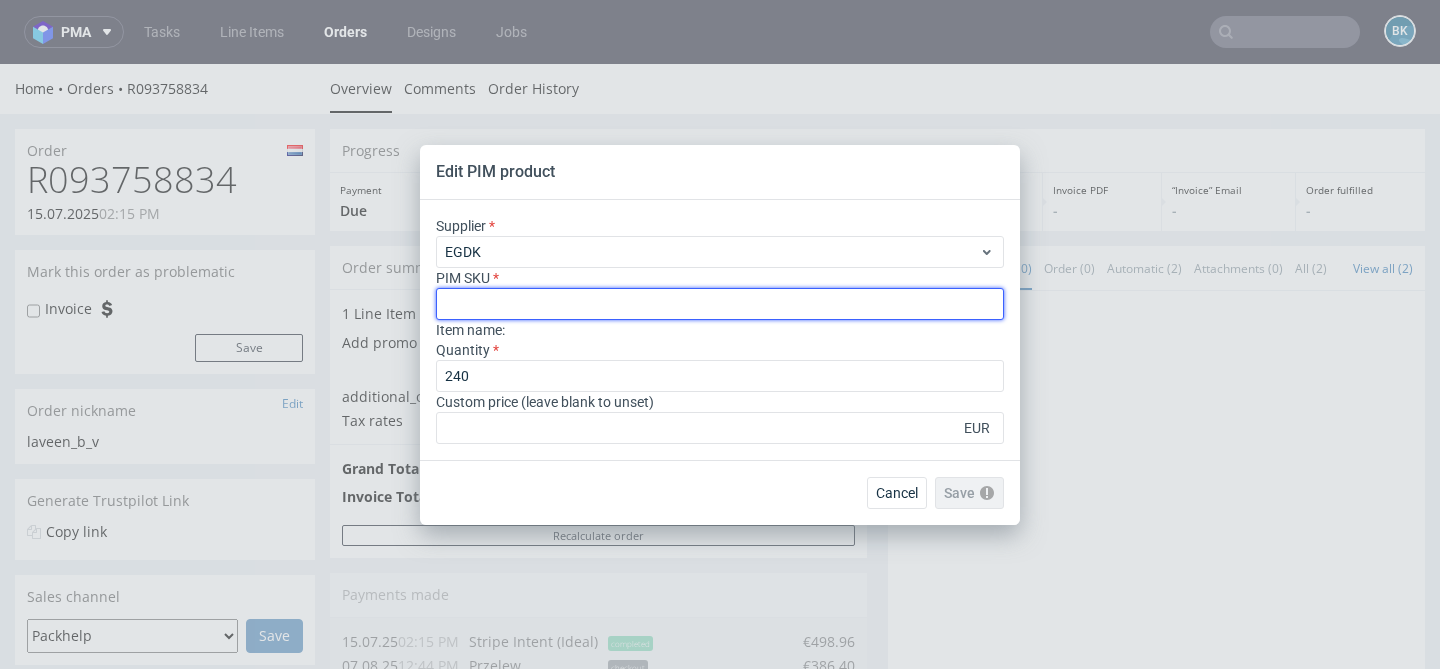 click at bounding box center (720, 304) 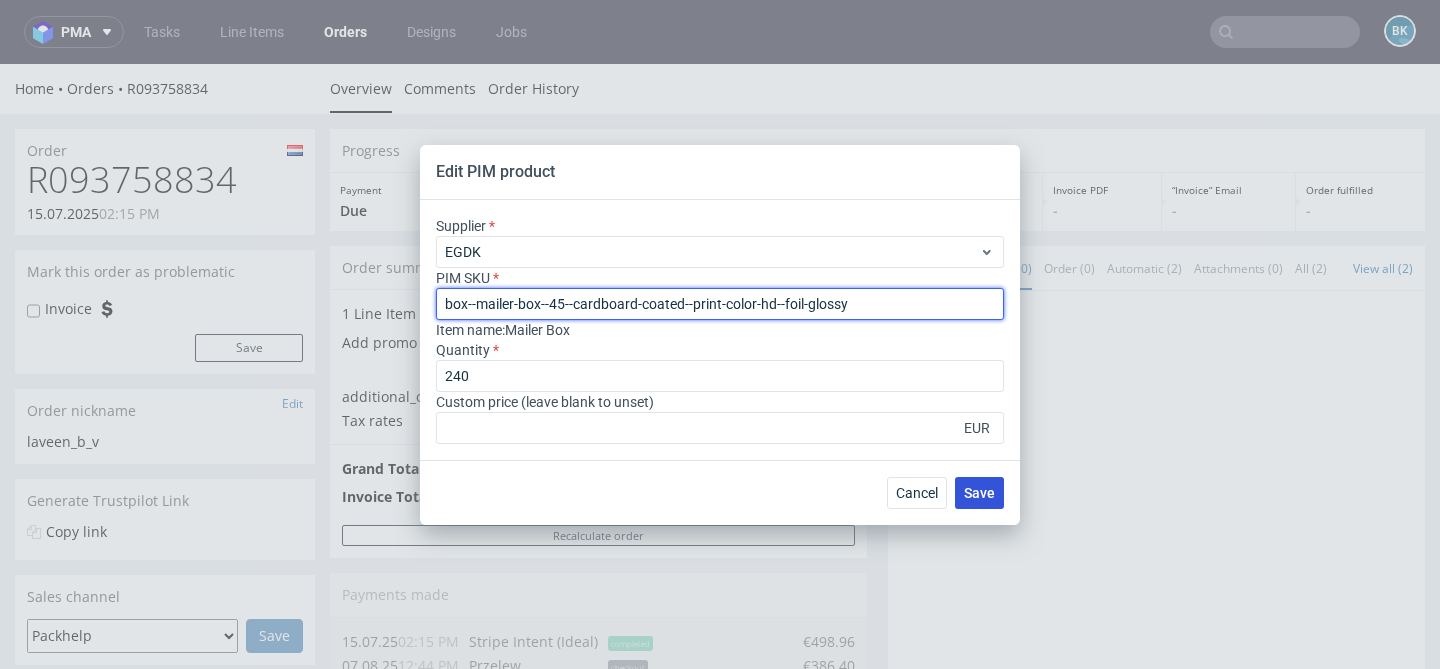 type on "box--mailer-box--45--cardboard-coated--print-color-hd--foil-glossy" 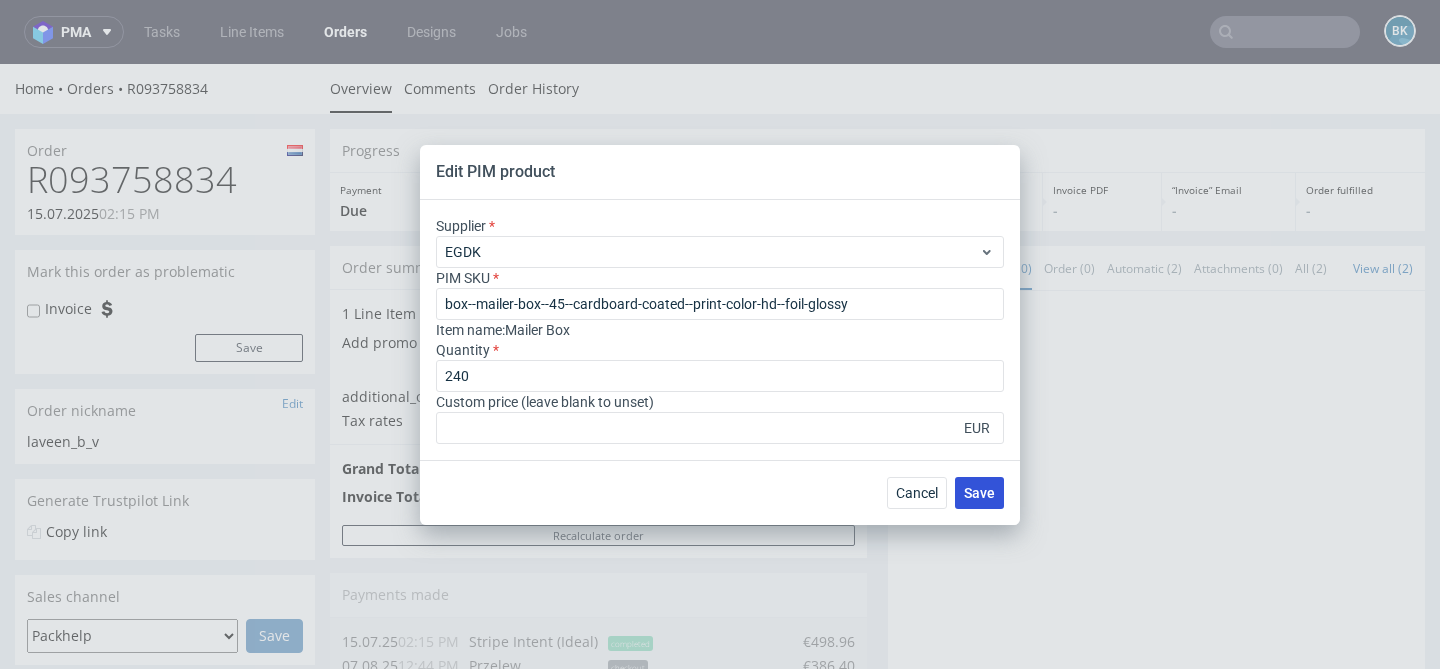 click on "Save" at bounding box center [979, 493] 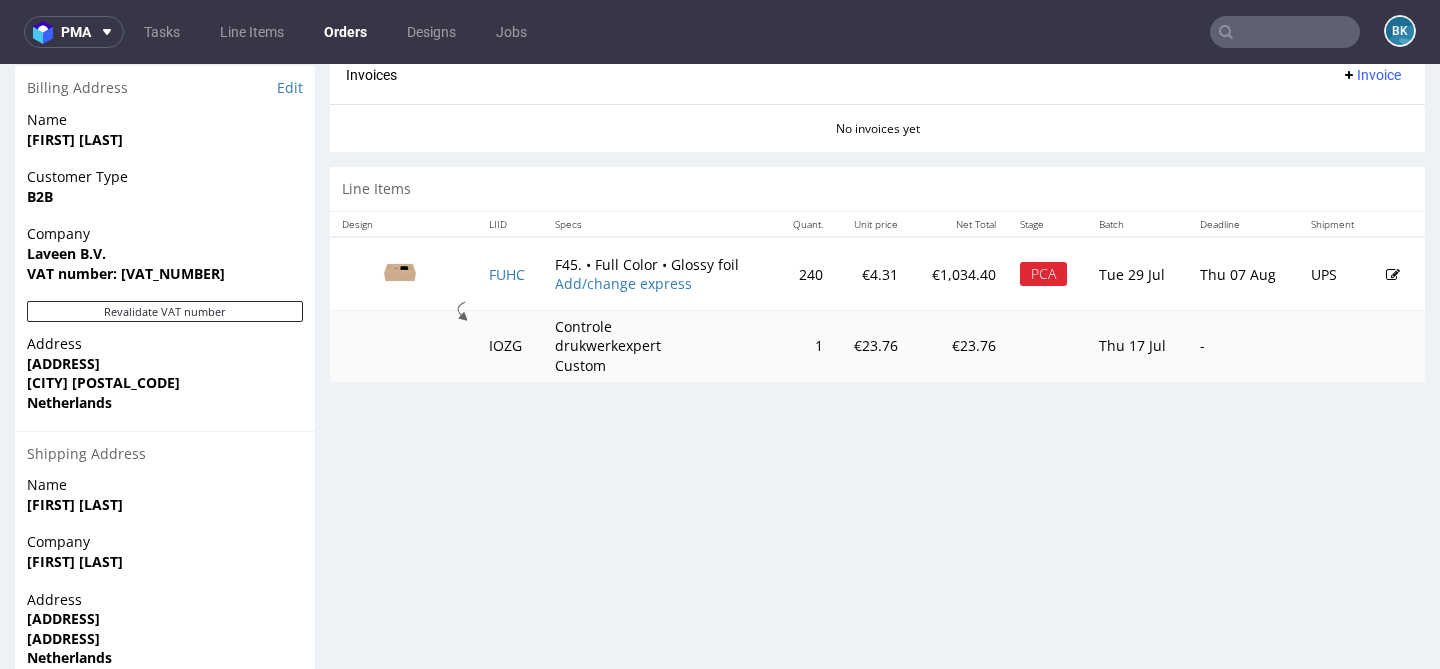 scroll, scrollTop: 980, scrollLeft: 0, axis: vertical 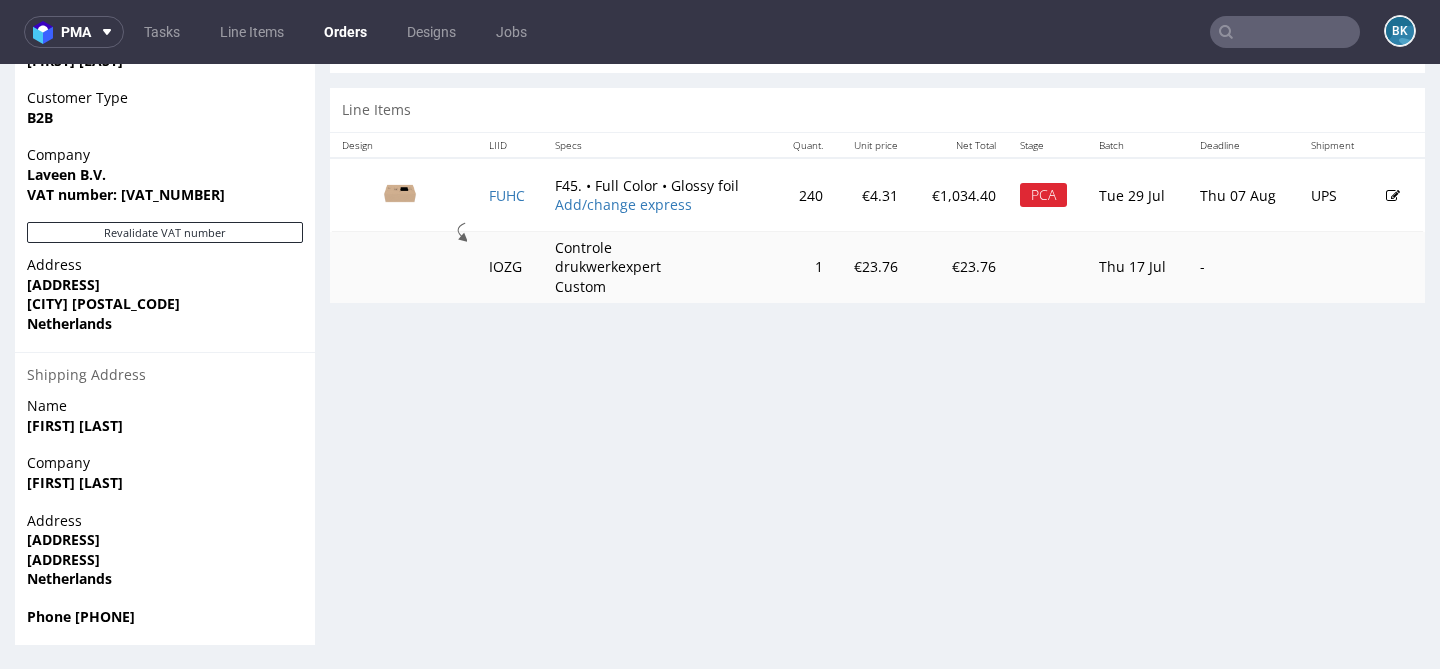 click at bounding box center [1393, 196] 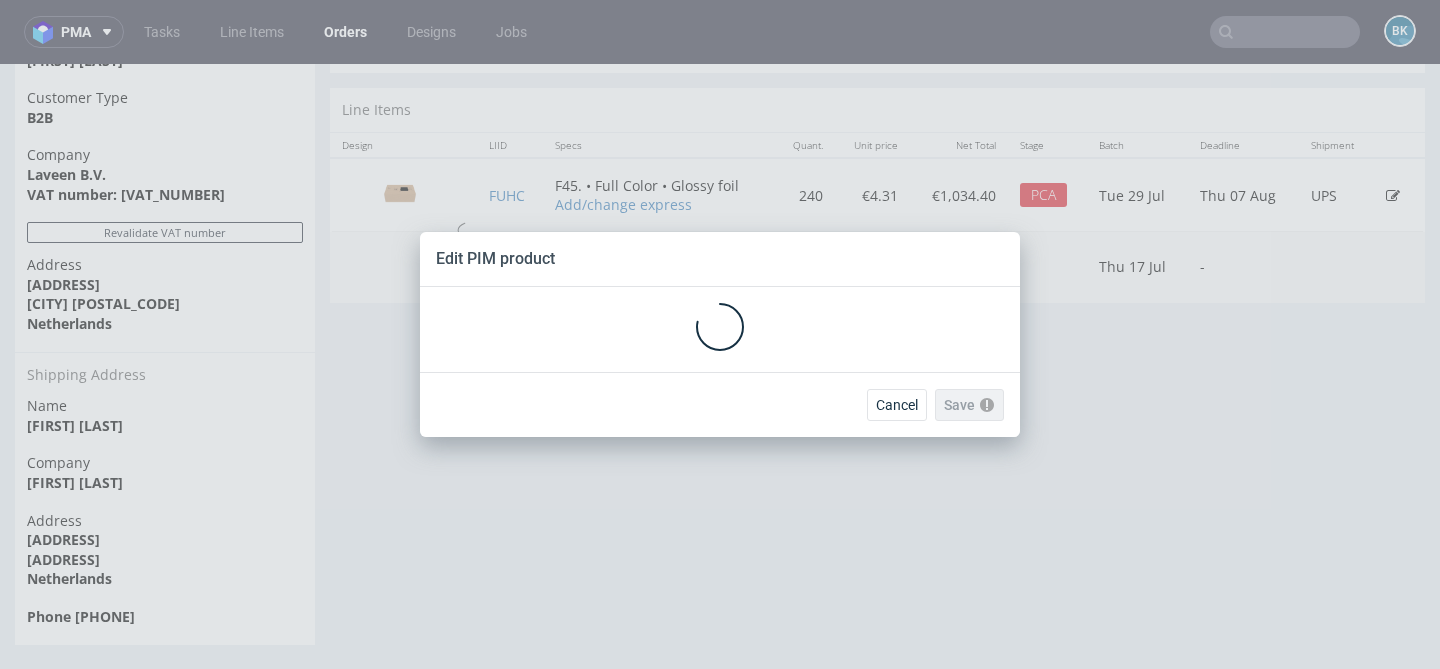 scroll, scrollTop: 0, scrollLeft: 0, axis: both 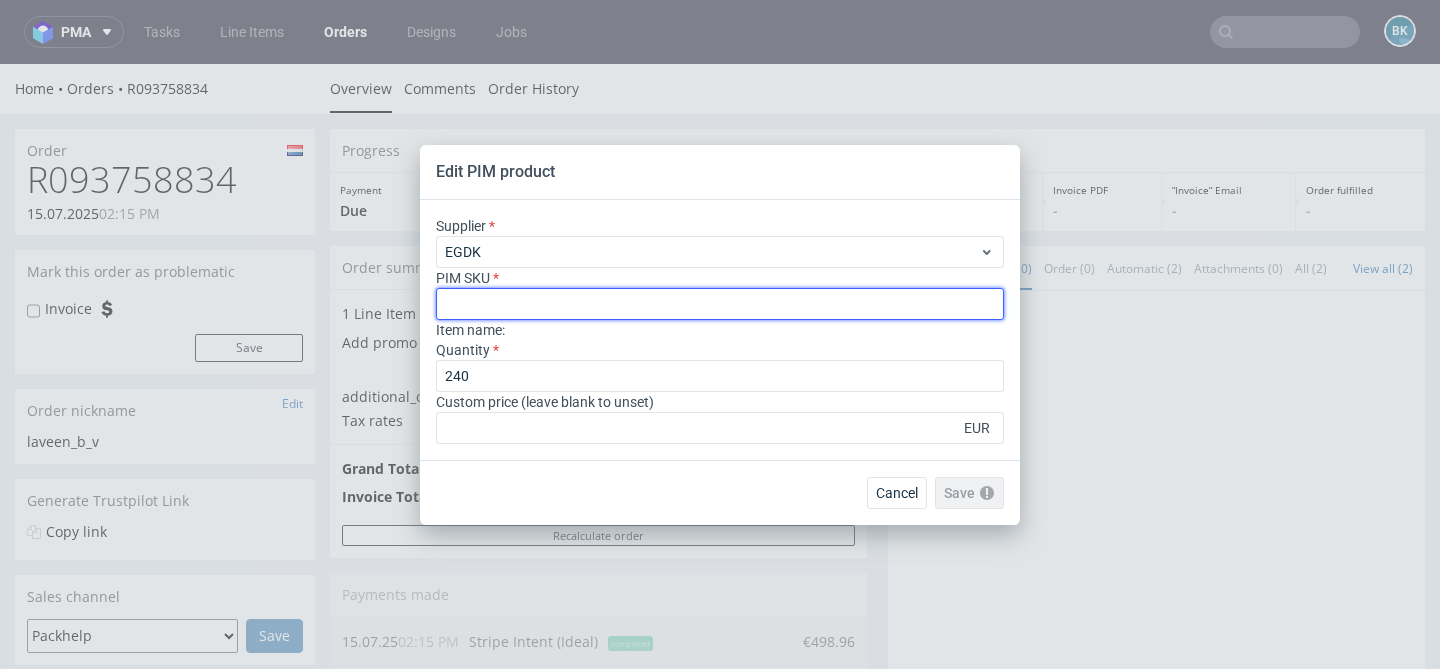click at bounding box center [720, 304] 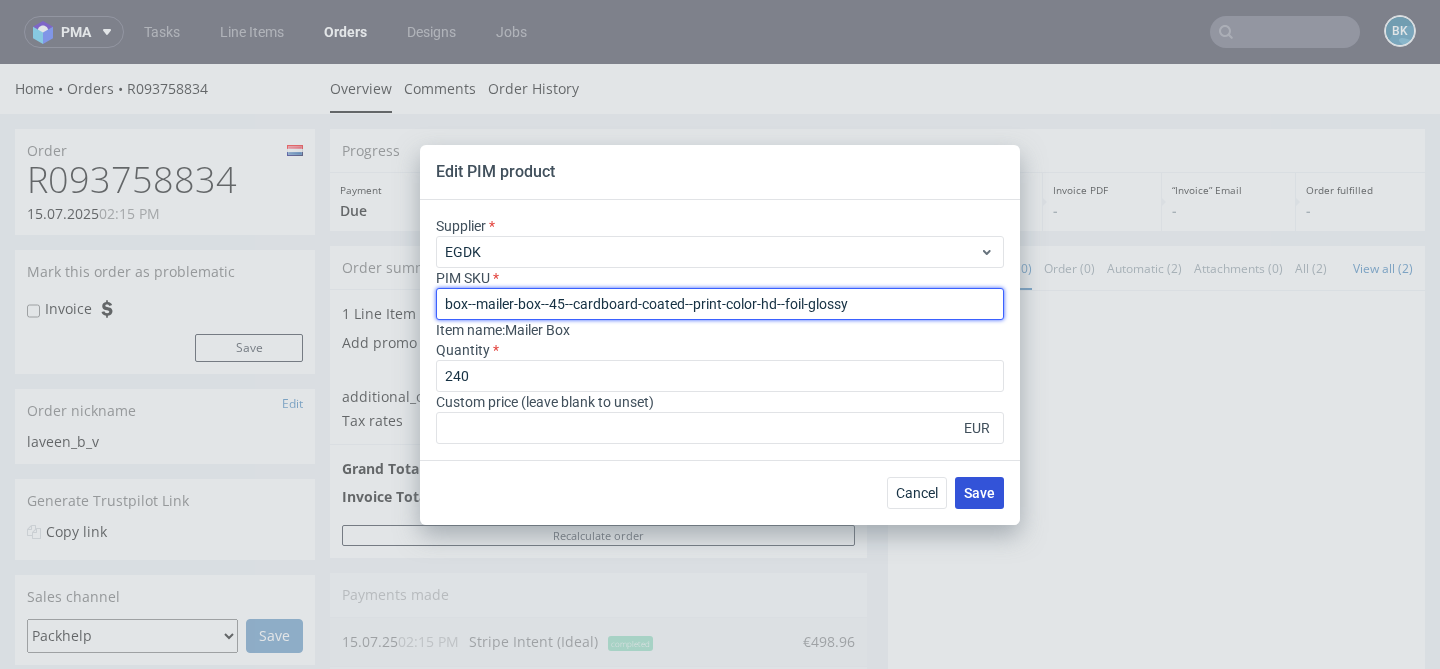 type on "box--mailer-box--45--cardboard-coated--print-color-hd--foil-glossy" 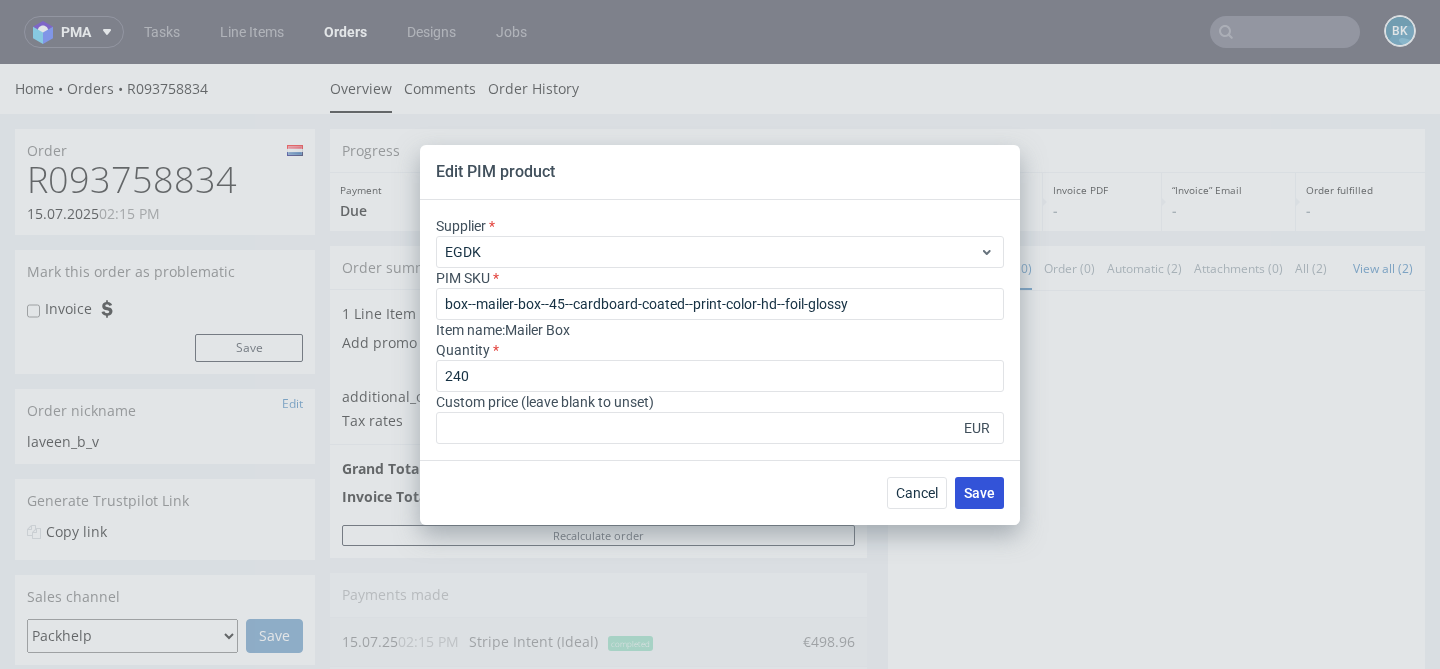 click on "Save" at bounding box center (979, 493) 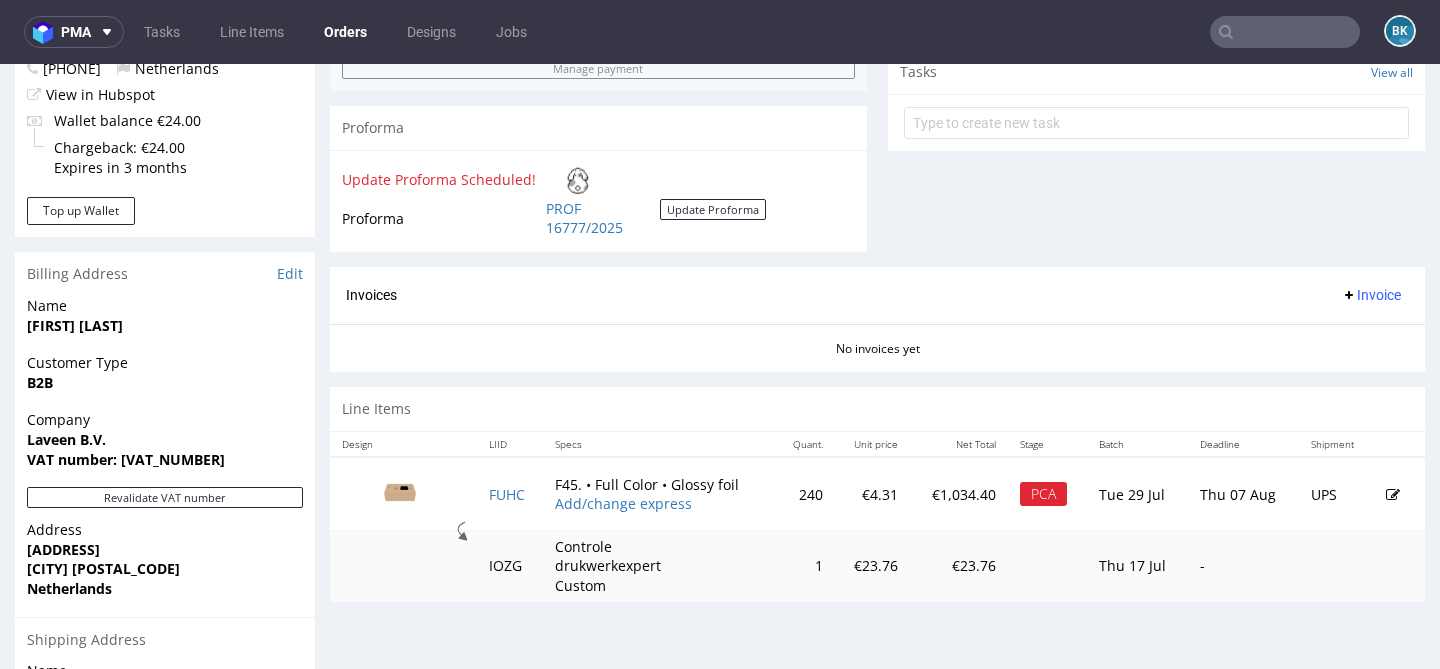 scroll, scrollTop: 716, scrollLeft: 0, axis: vertical 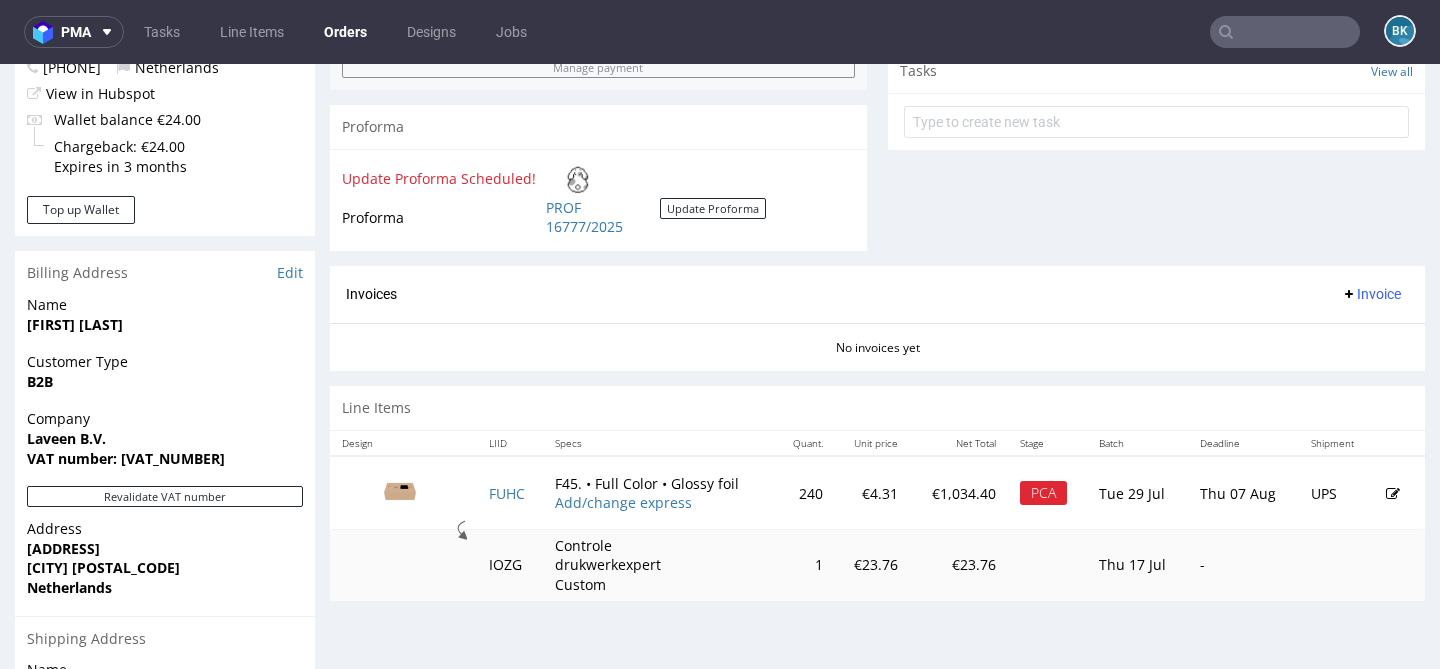 click at bounding box center (1285, 32) 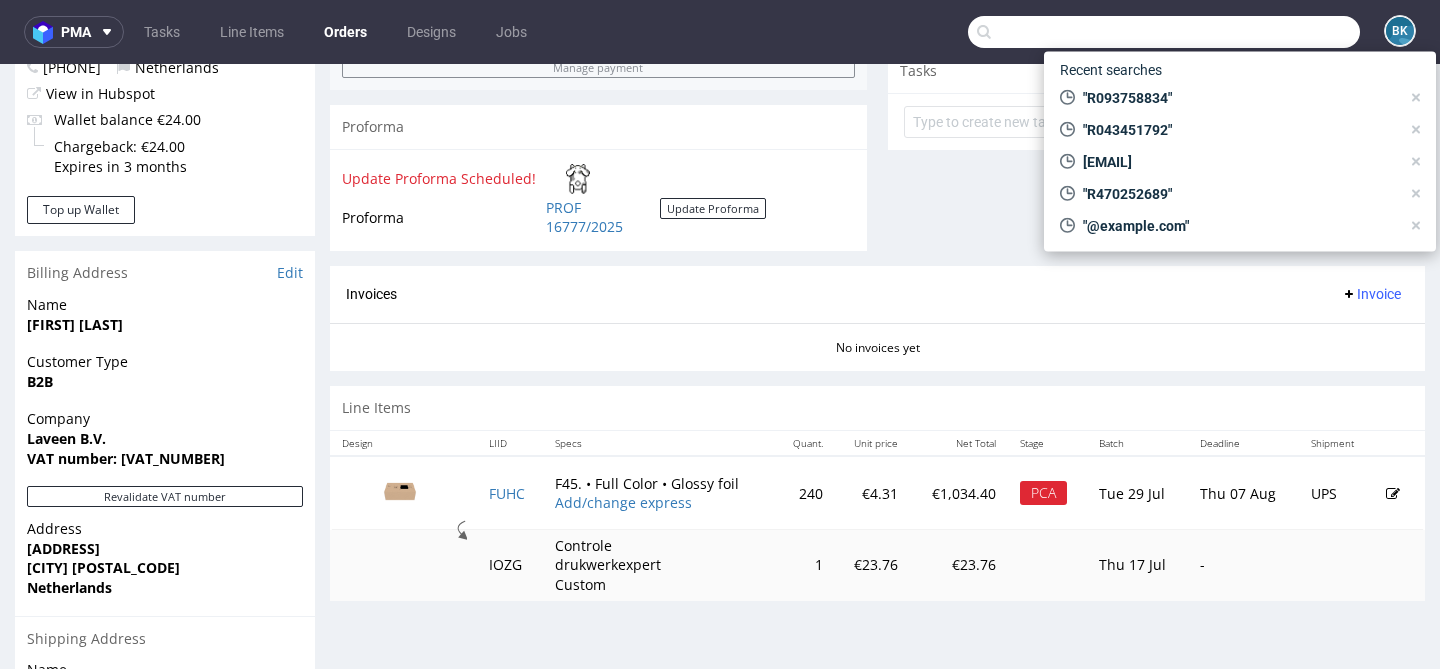 paste on "R476488242" 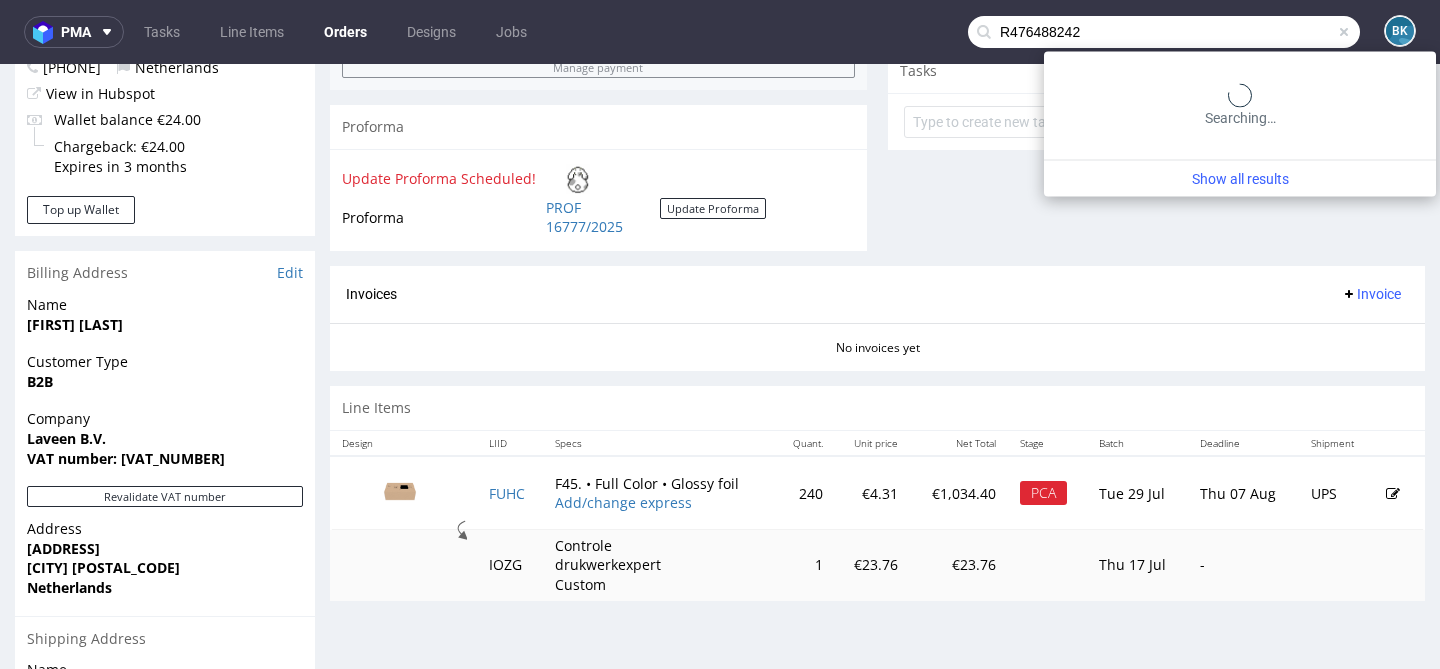 type on "R476488242" 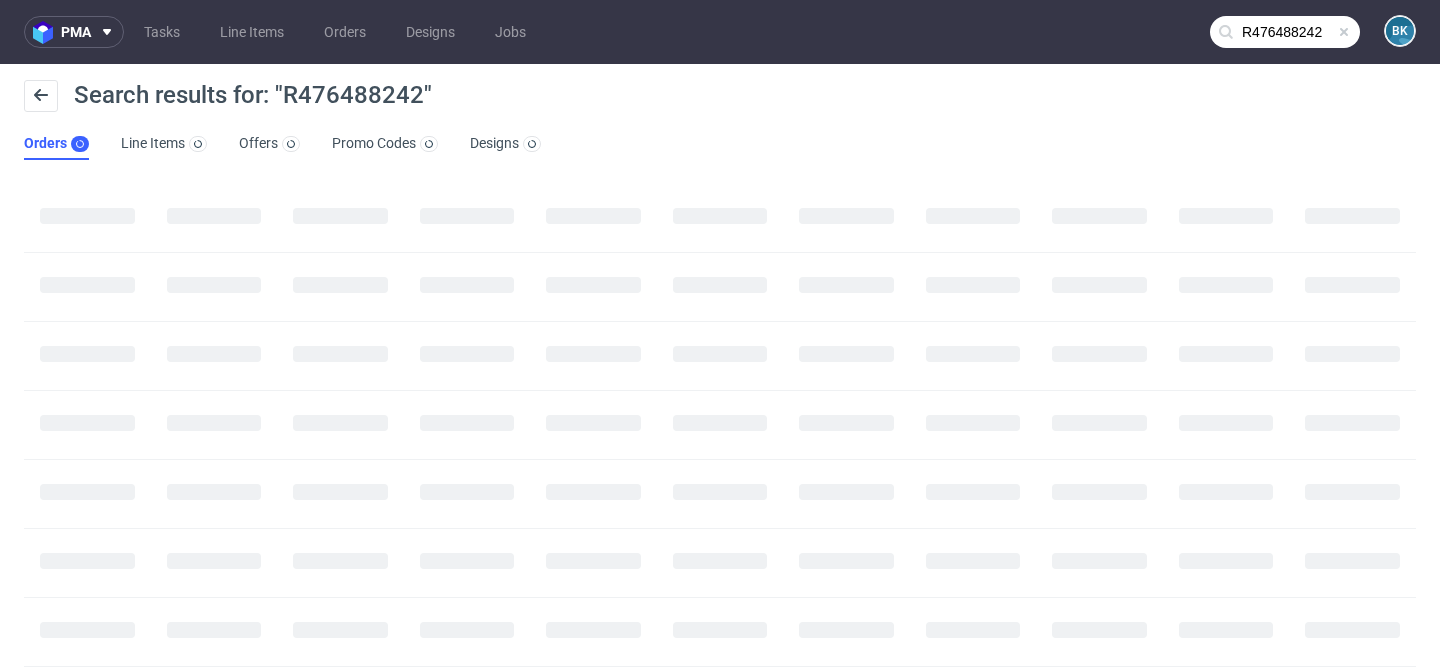 scroll, scrollTop: 0, scrollLeft: 0, axis: both 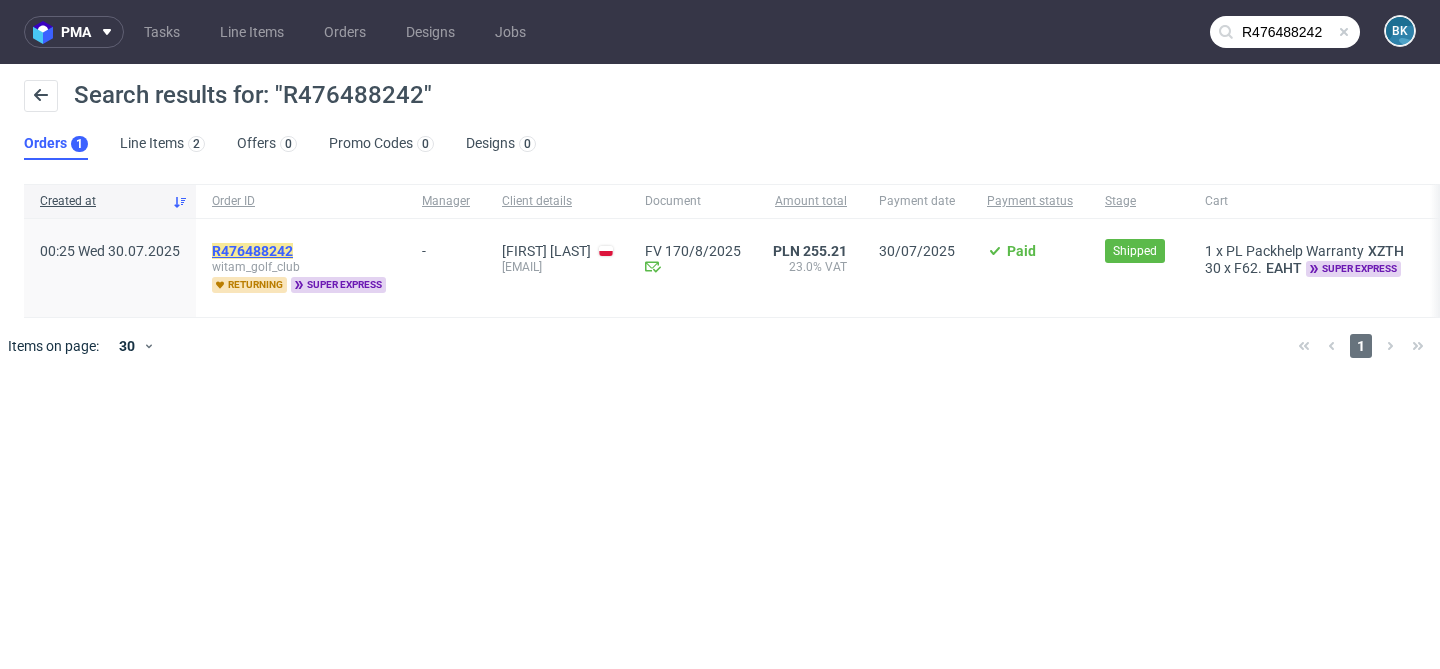 click on "R476488242" 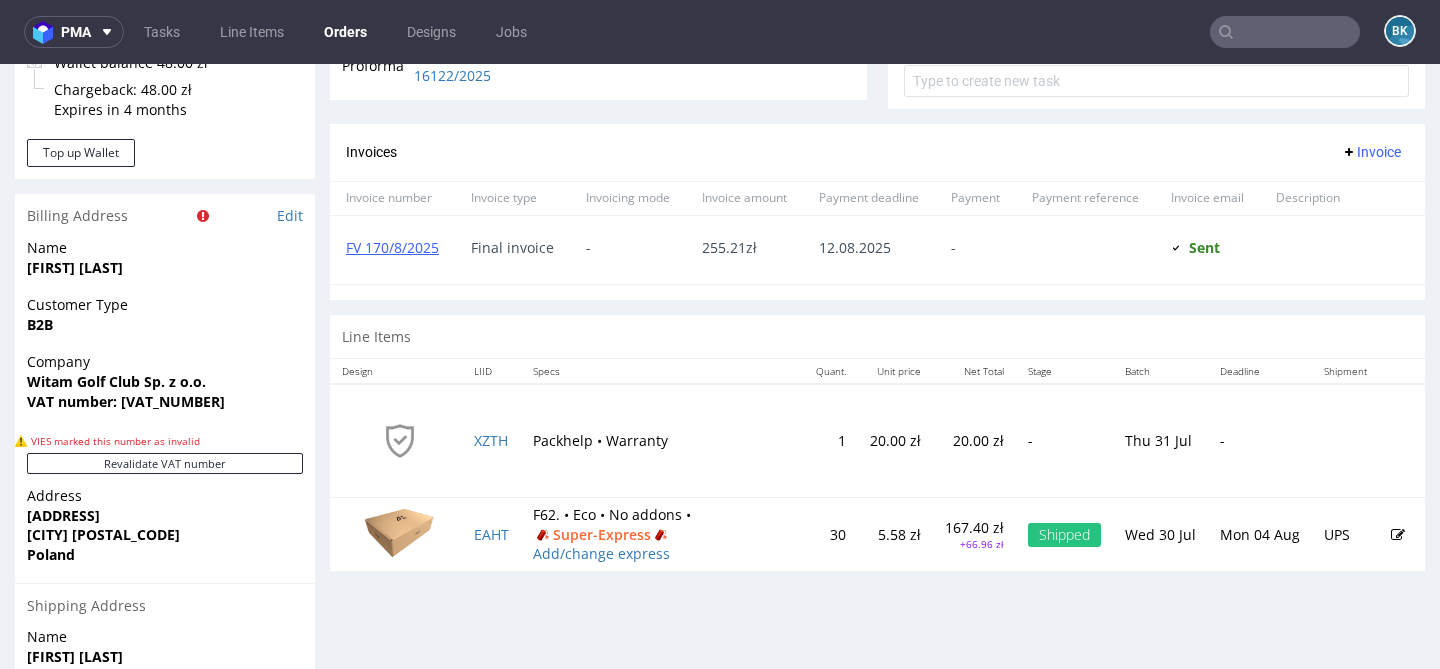 scroll, scrollTop: 862, scrollLeft: 0, axis: vertical 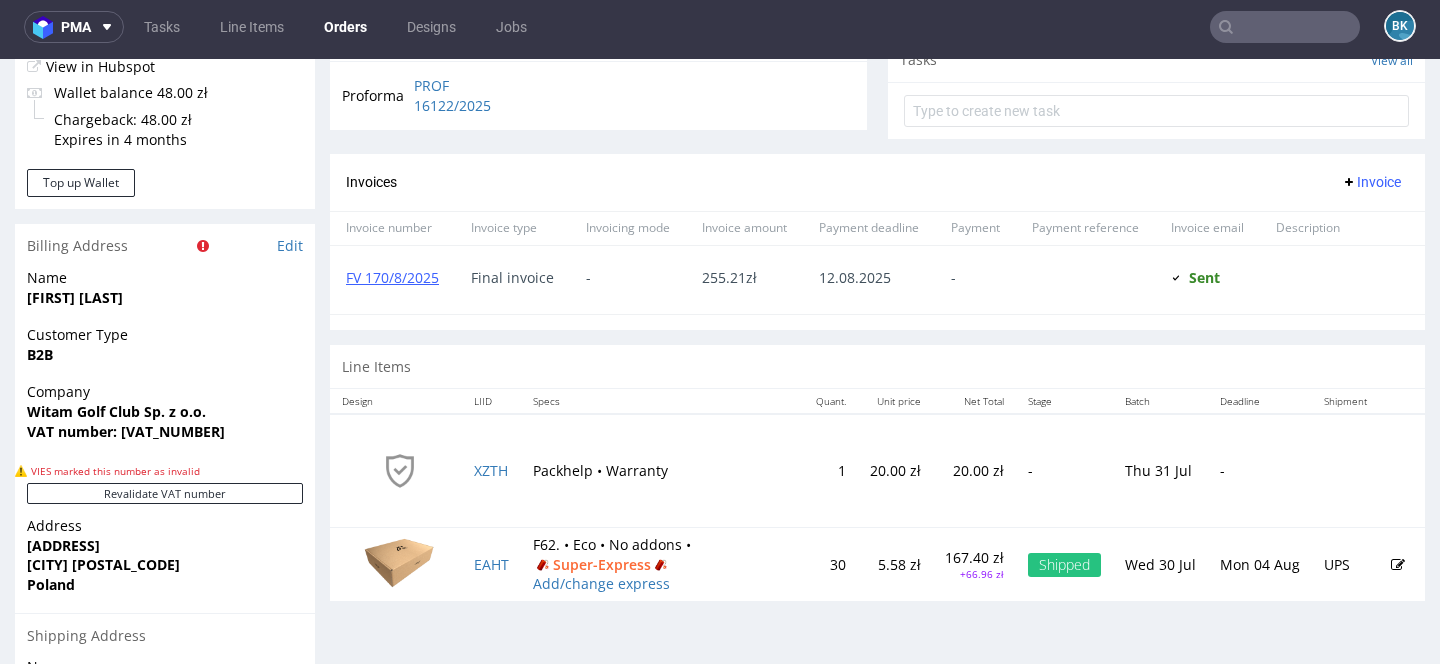 click on "[FIRST] [LAST]" at bounding box center (75, 297) 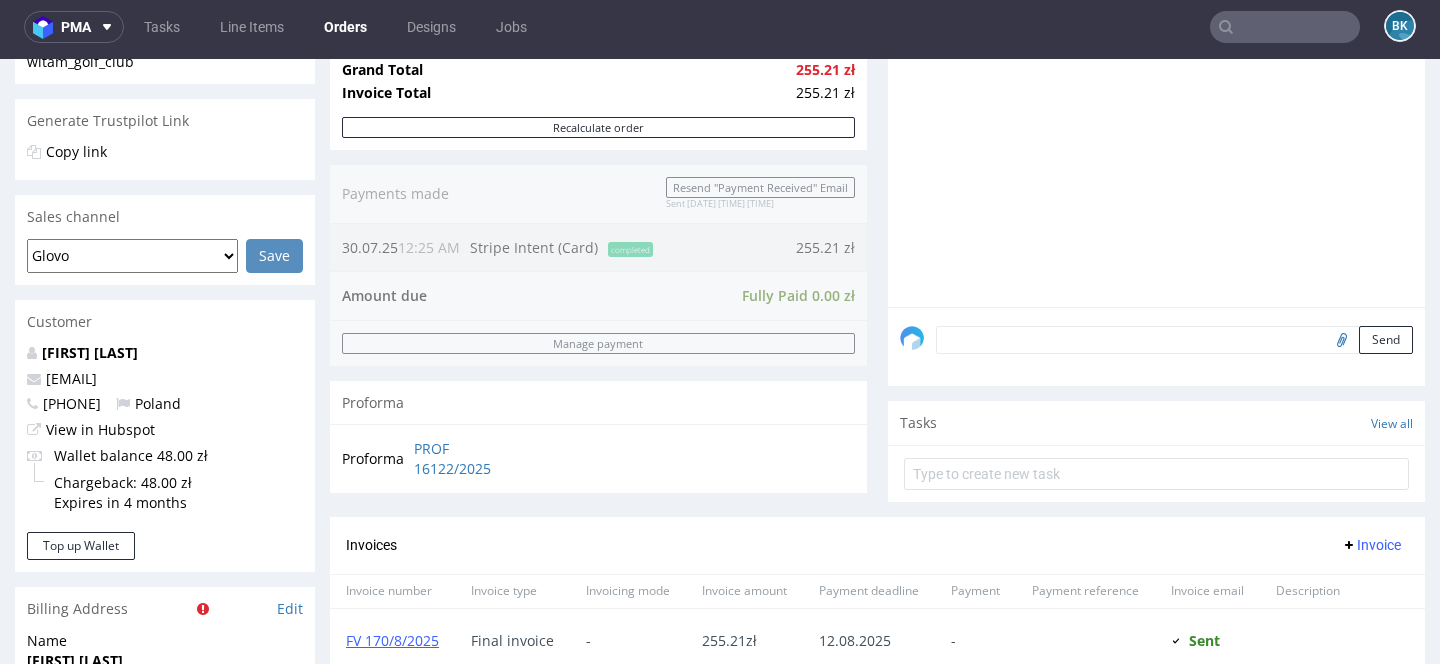 scroll, scrollTop: 1080, scrollLeft: 0, axis: vertical 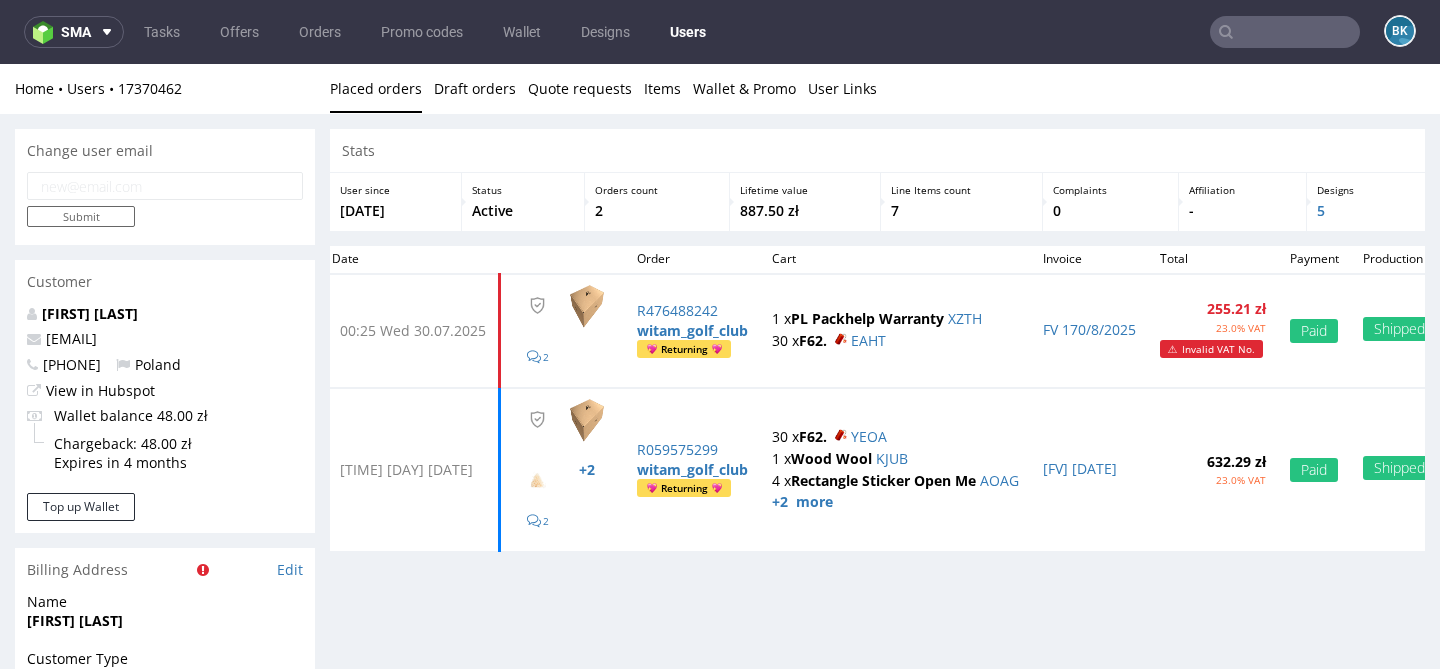 click at bounding box center [1285, 32] 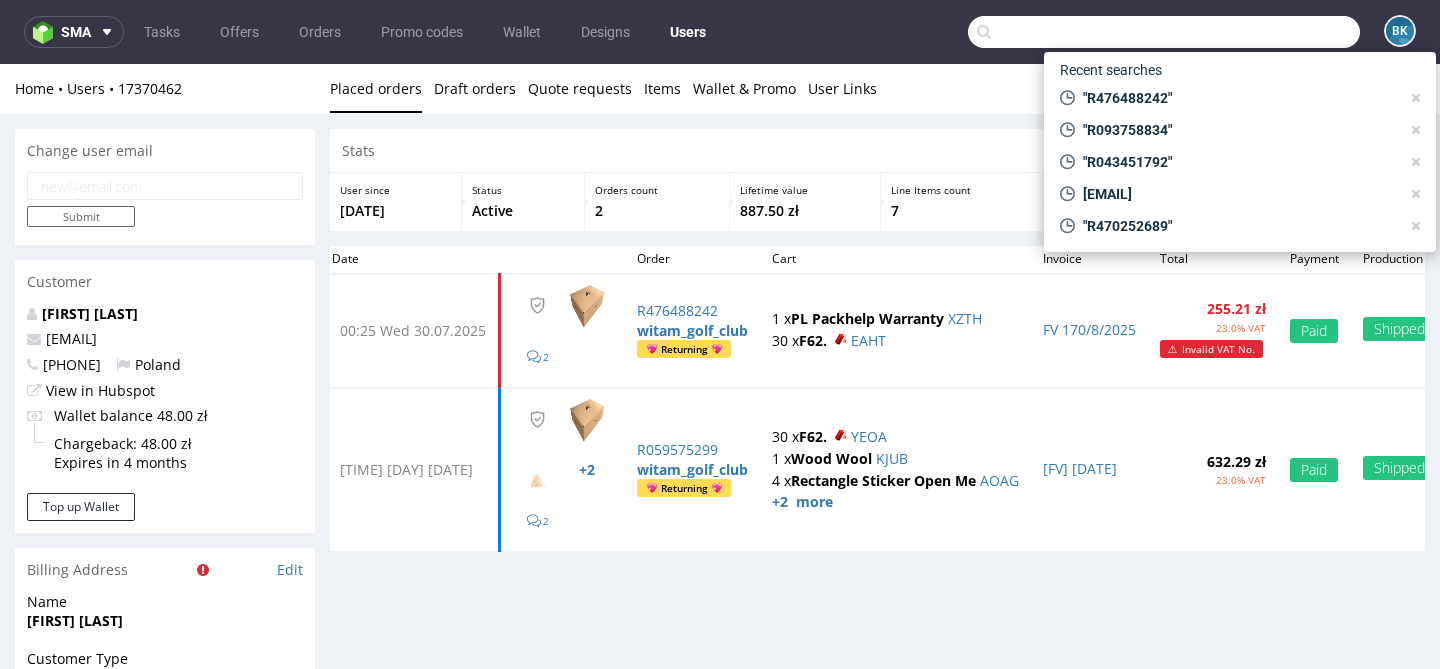 paste on "R303151691" 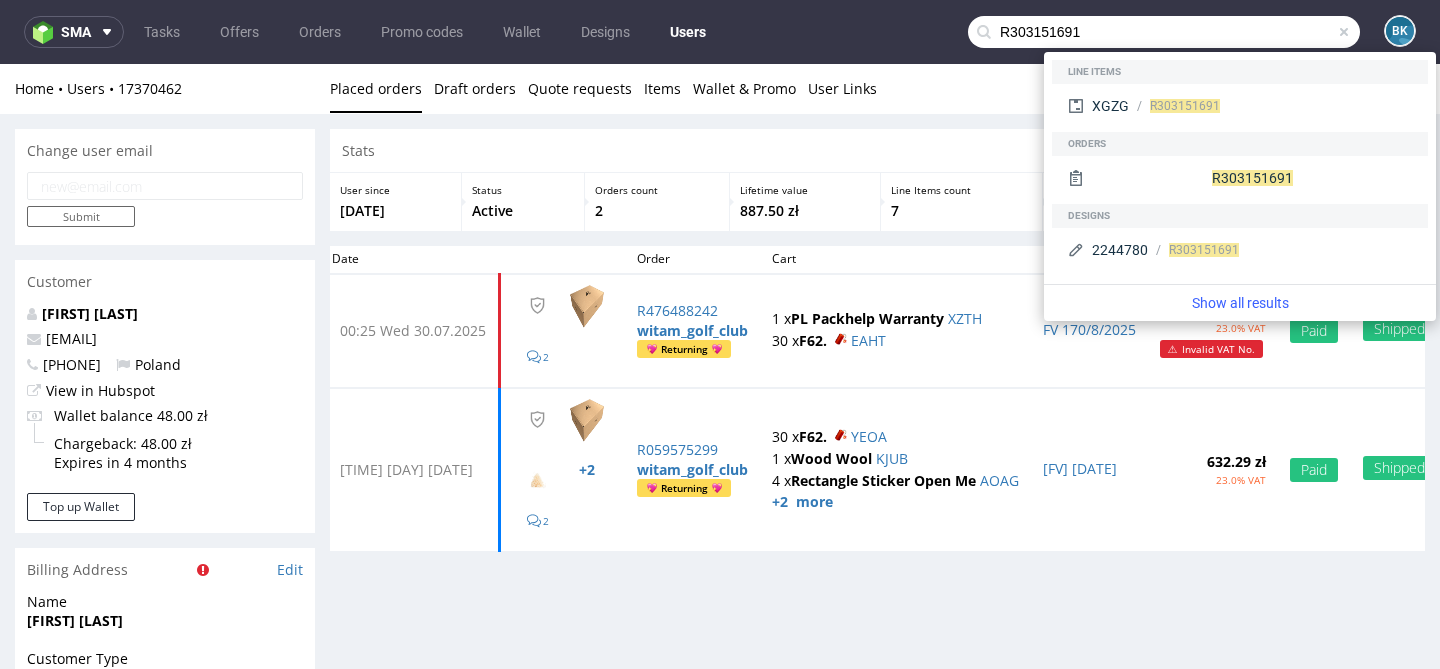 type on "R303151691" 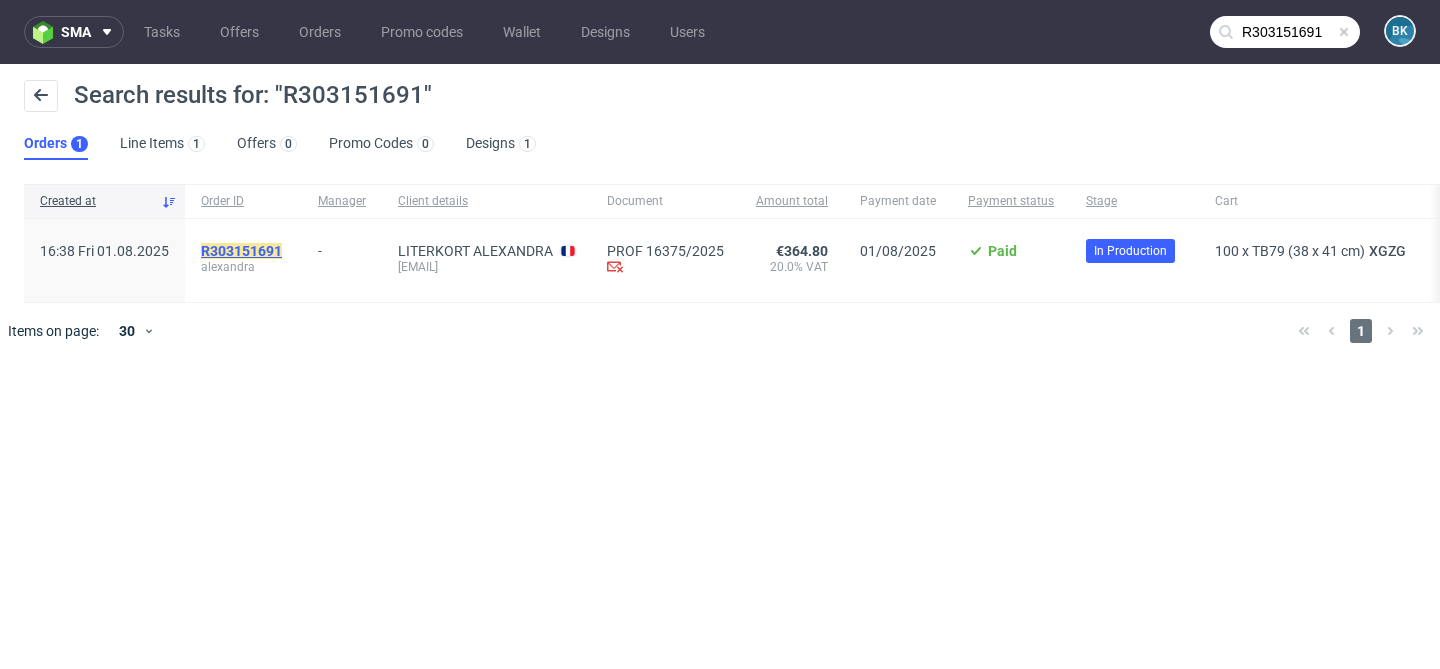 click on "R303151691" 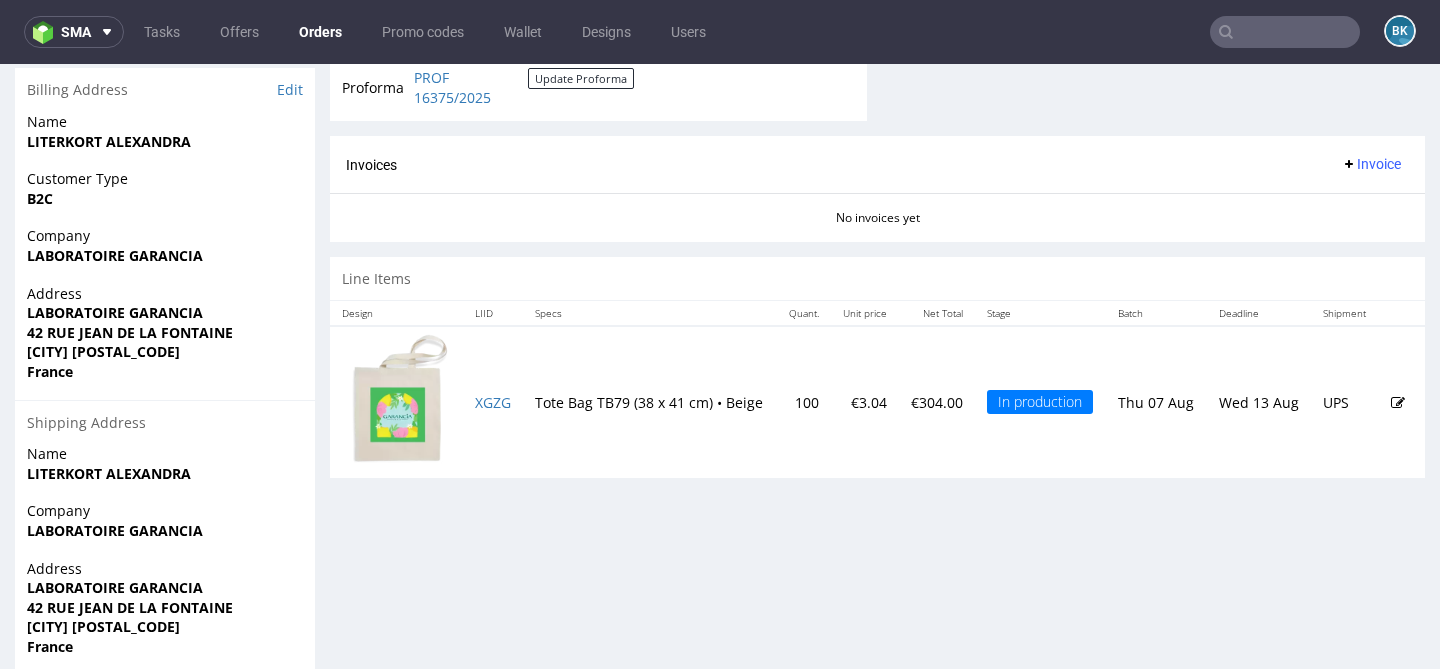 scroll, scrollTop: 904, scrollLeft: 0, axis: vertical 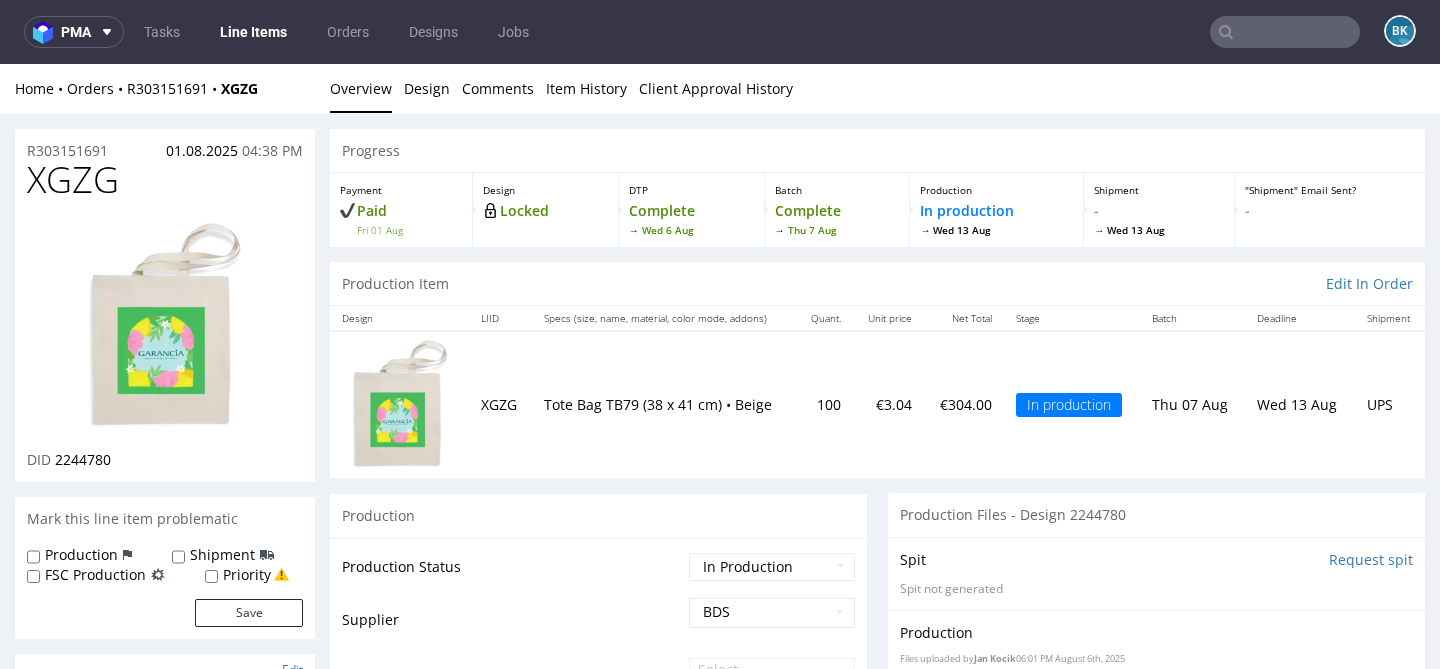 click at bounding box center (1285, 32) 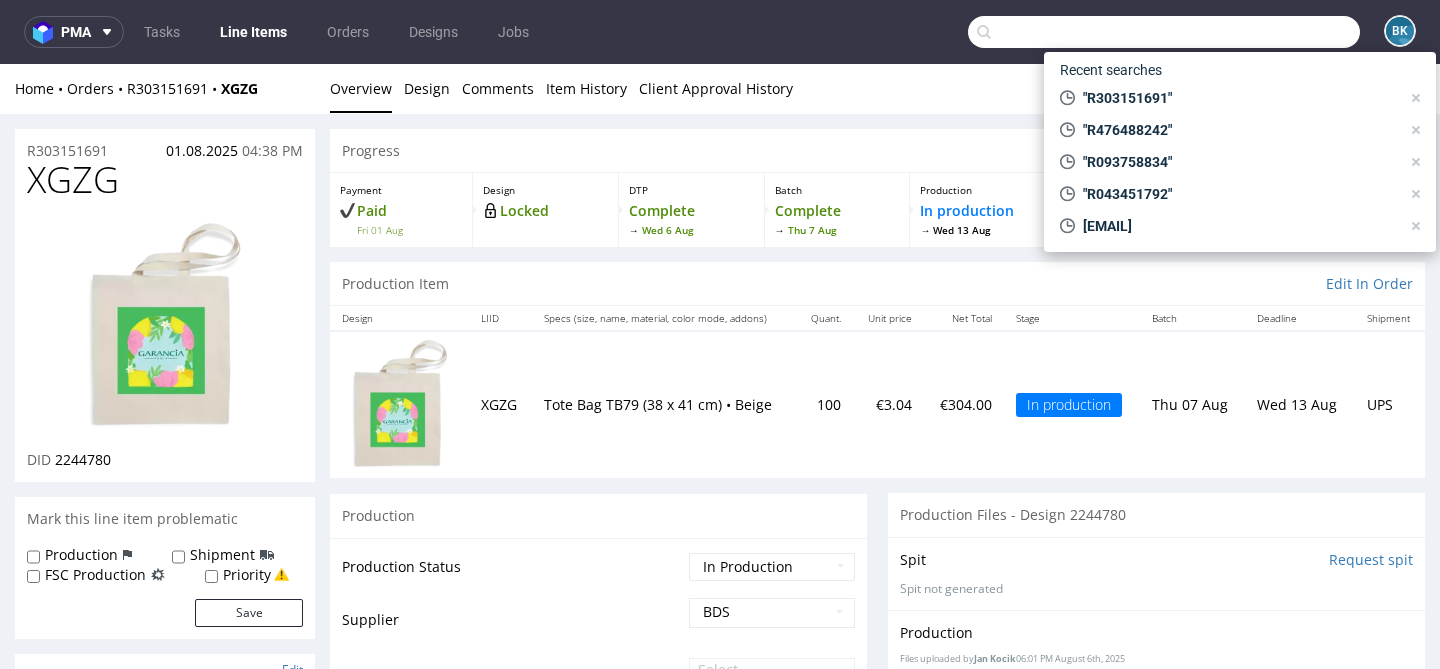 paste on "R117878293" 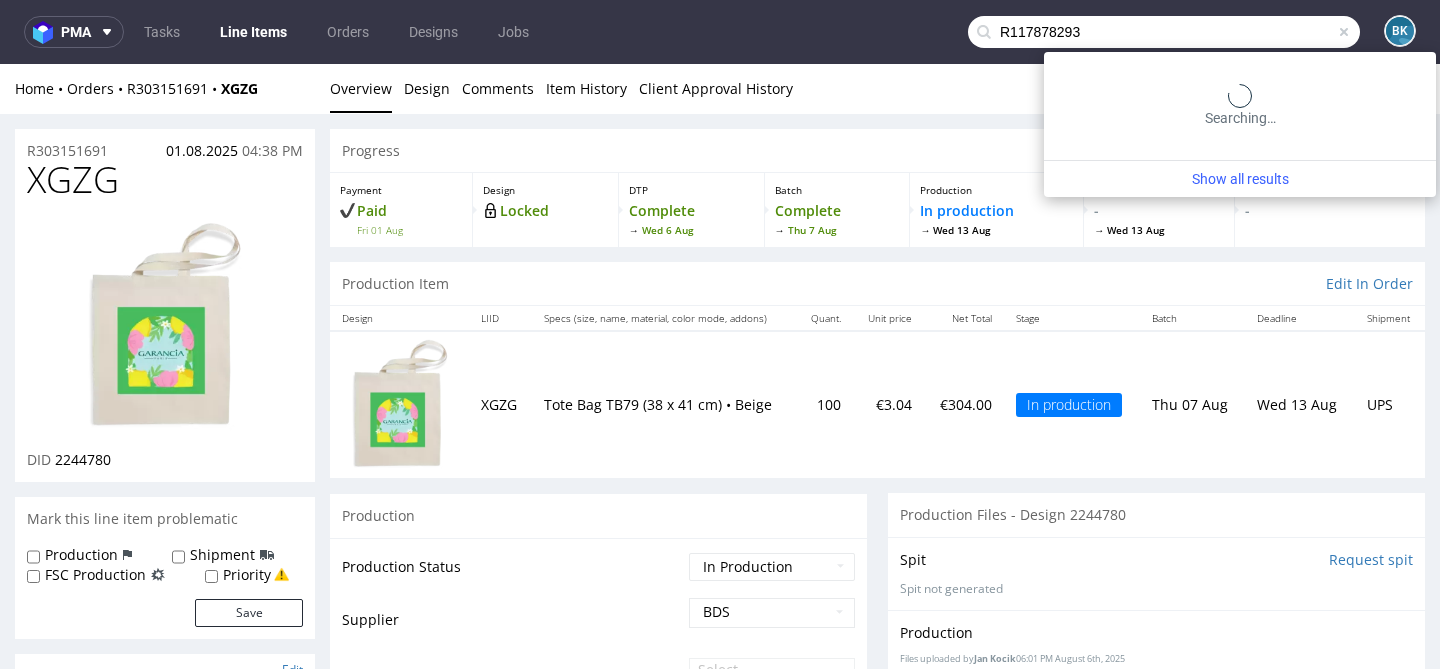 type on "R117878293" 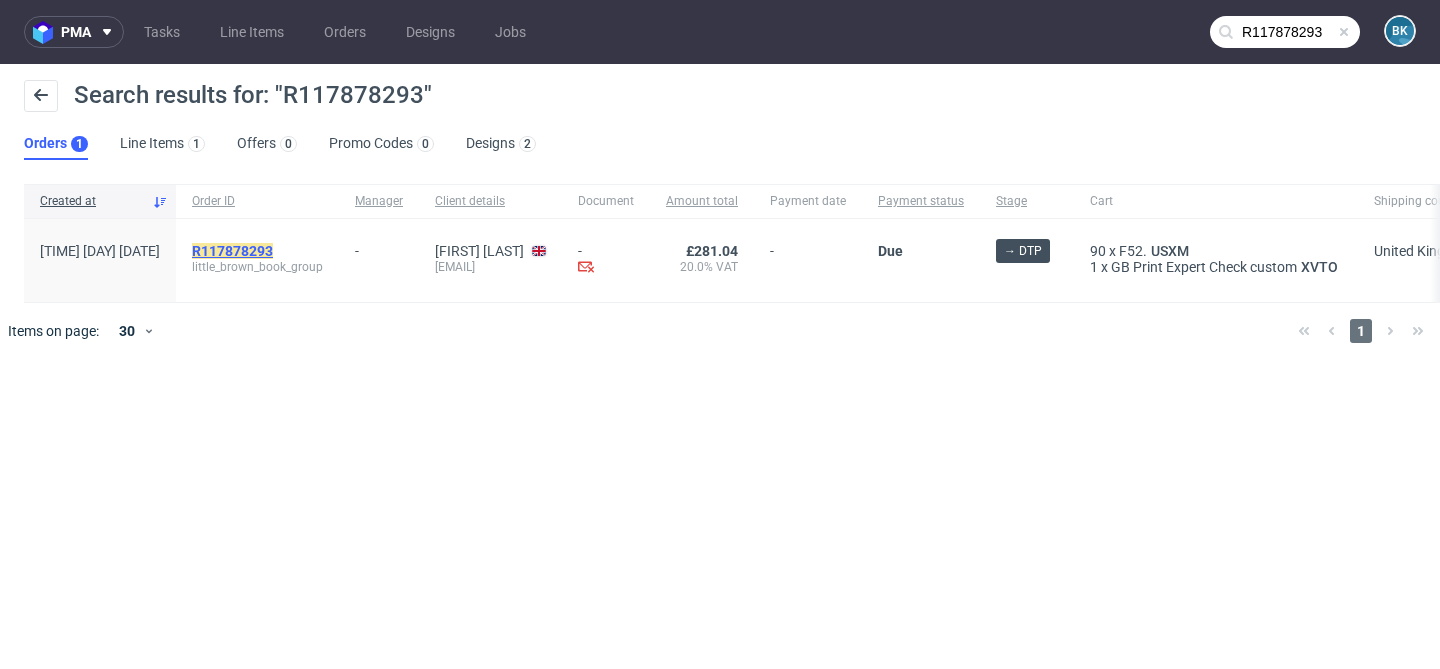 click on "R117878293" 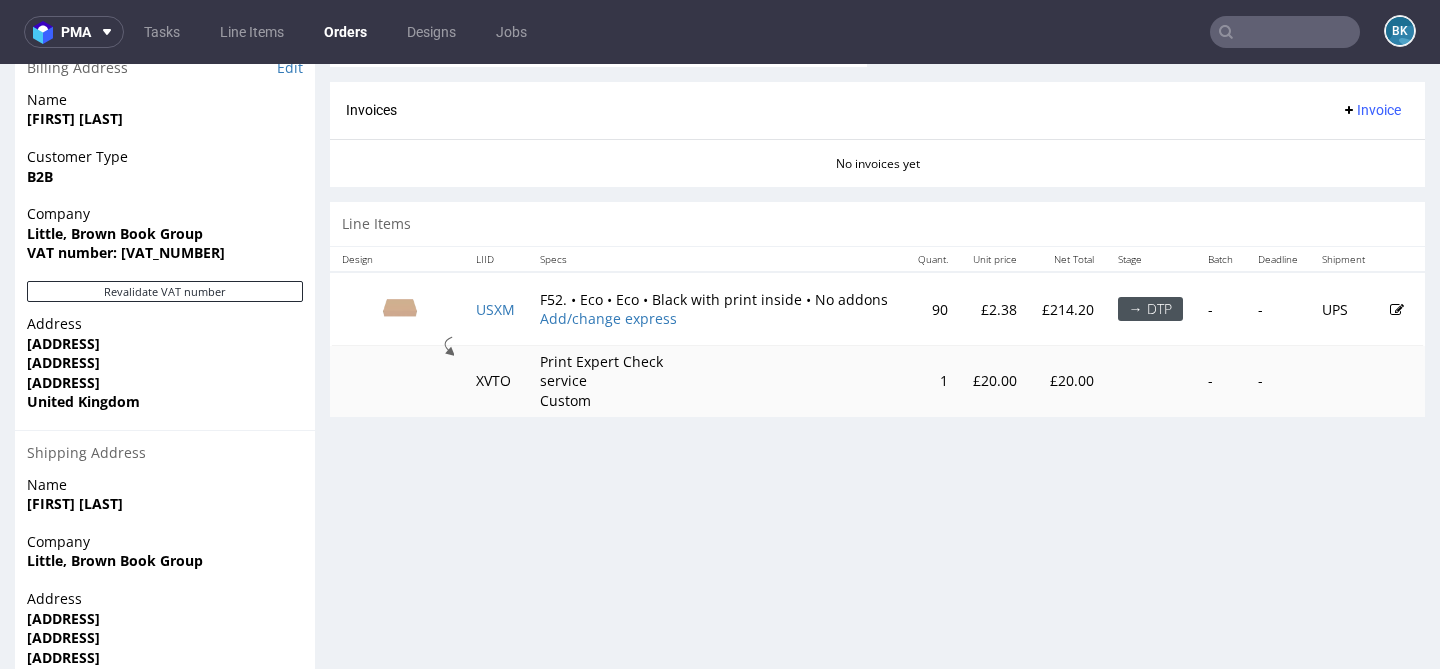scroll, scrollTop: 937, scrollLeft: 0, axis: vertical 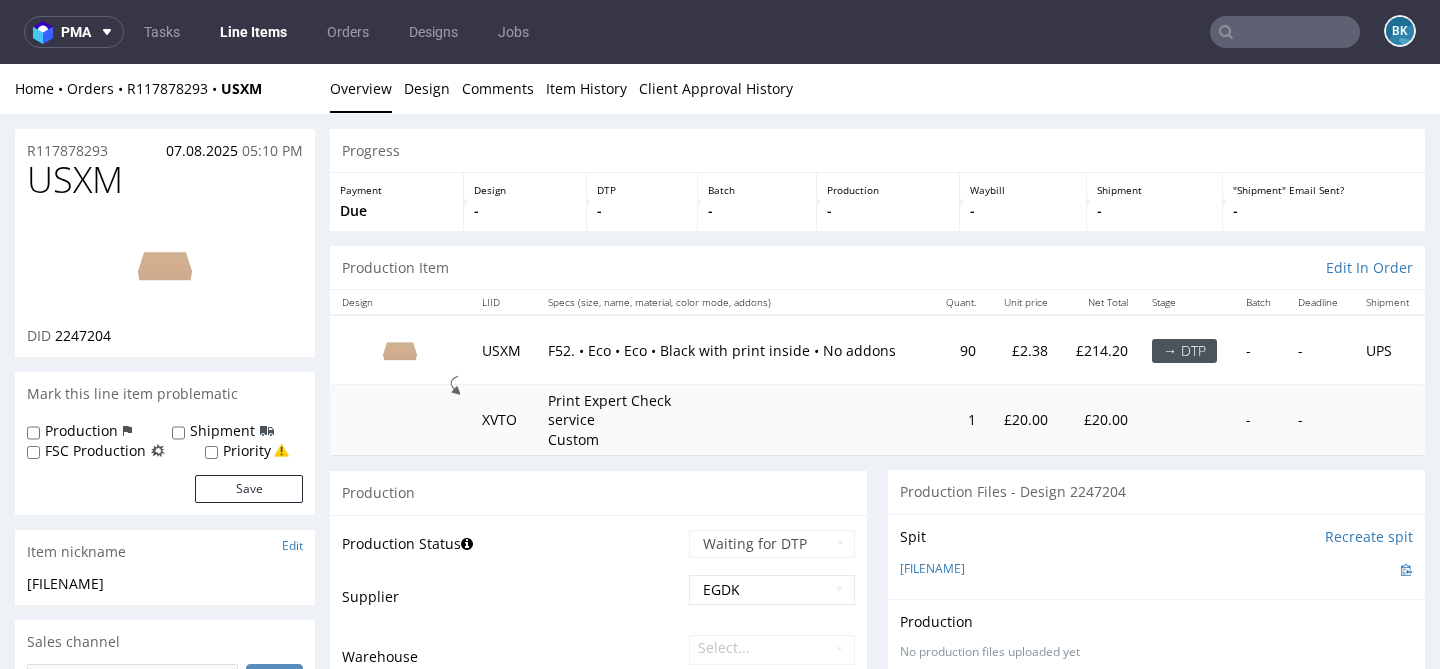 click at bounding box center [165, 265] 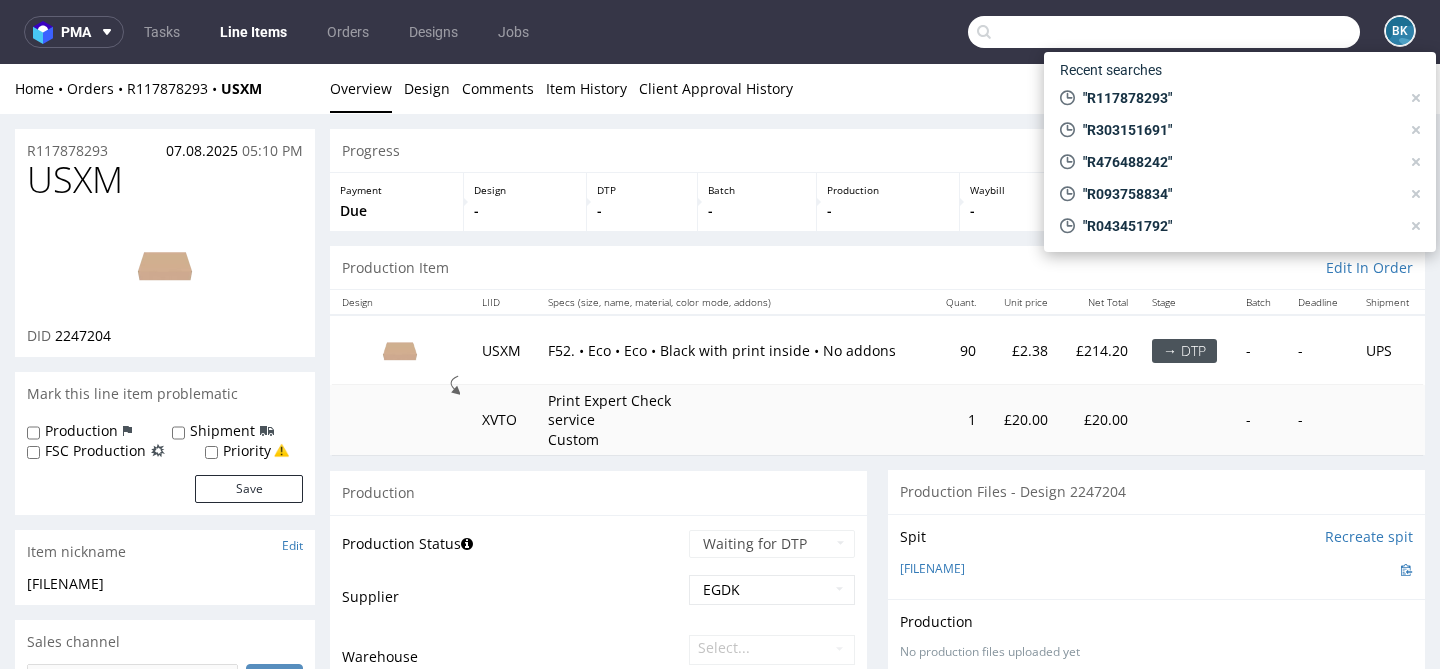 paste on "R117878293" 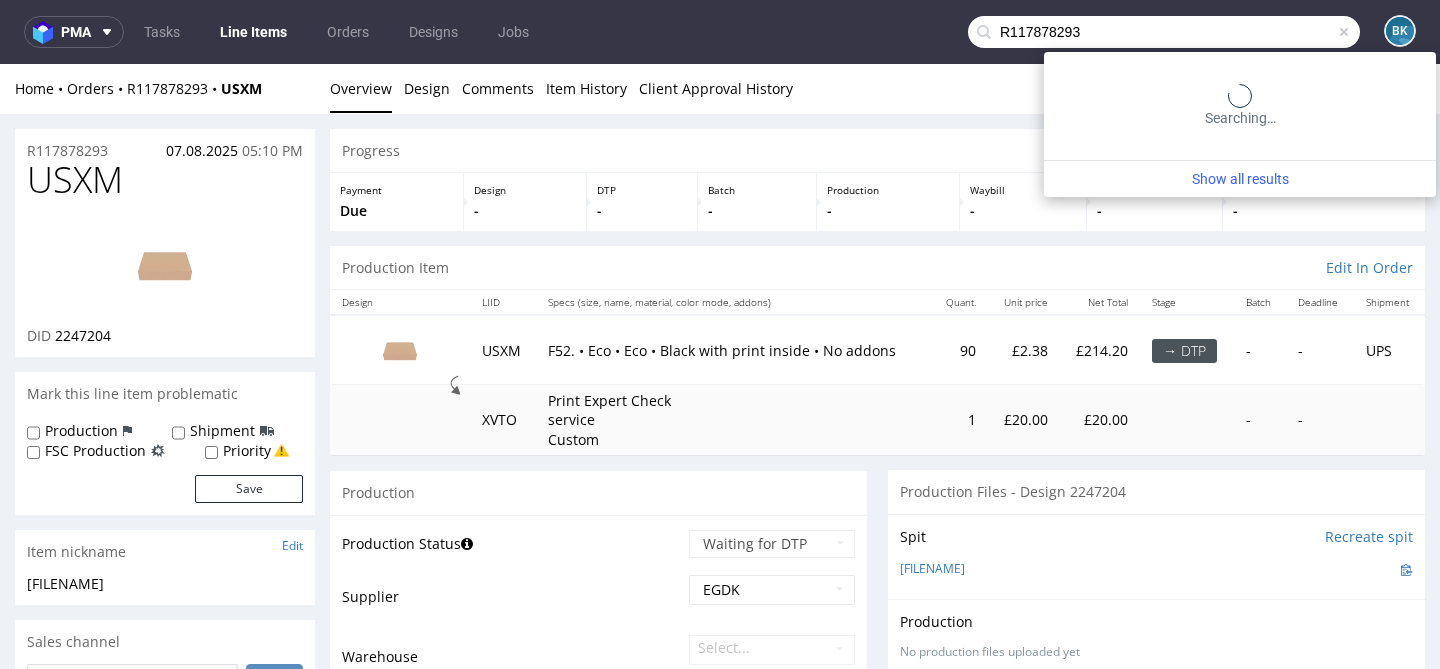 type on "R117878293" 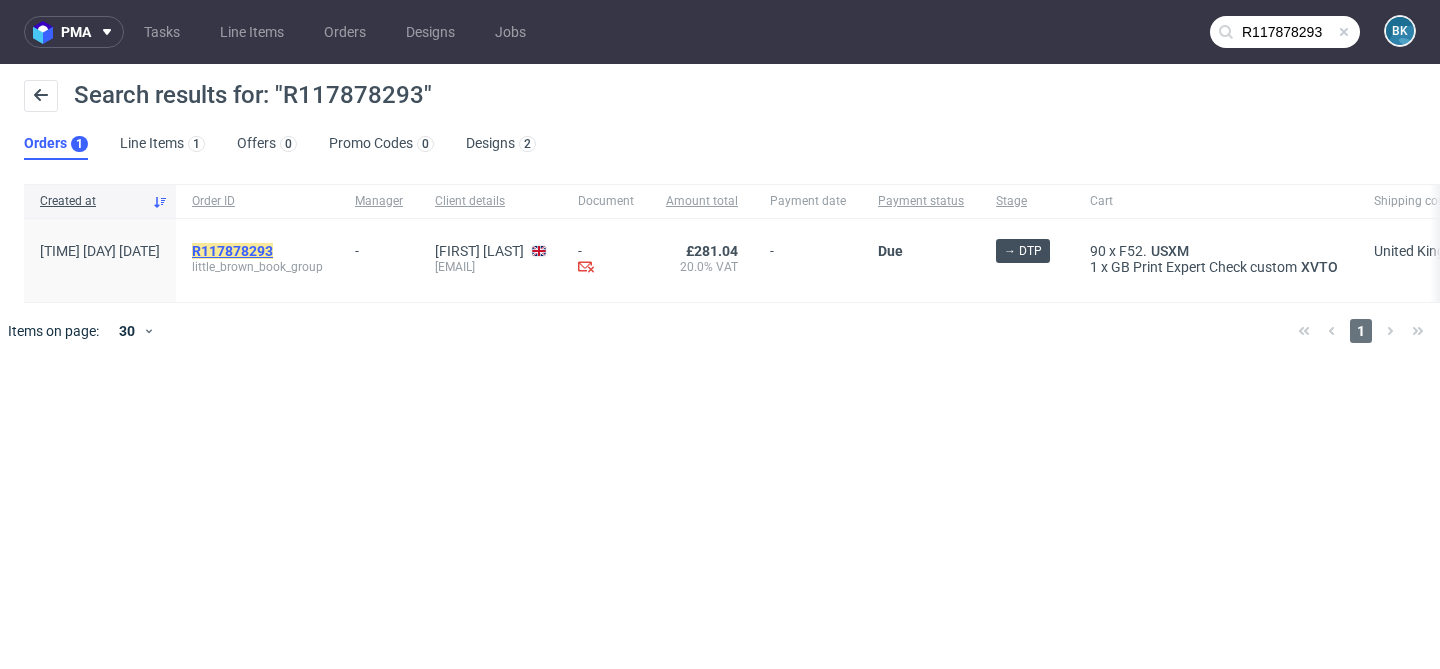 click on "R117878293" 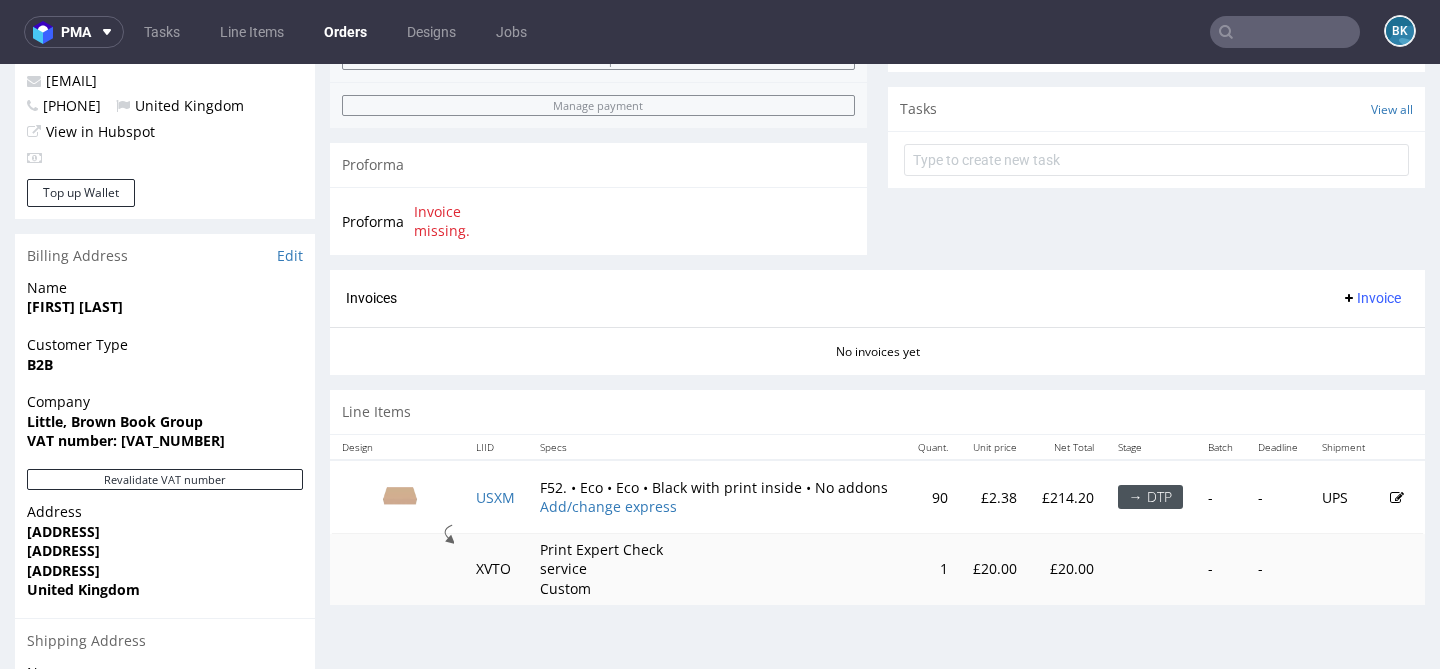 scroll, scrollTop: 737, scrollLeft: 0, axis: vertical 